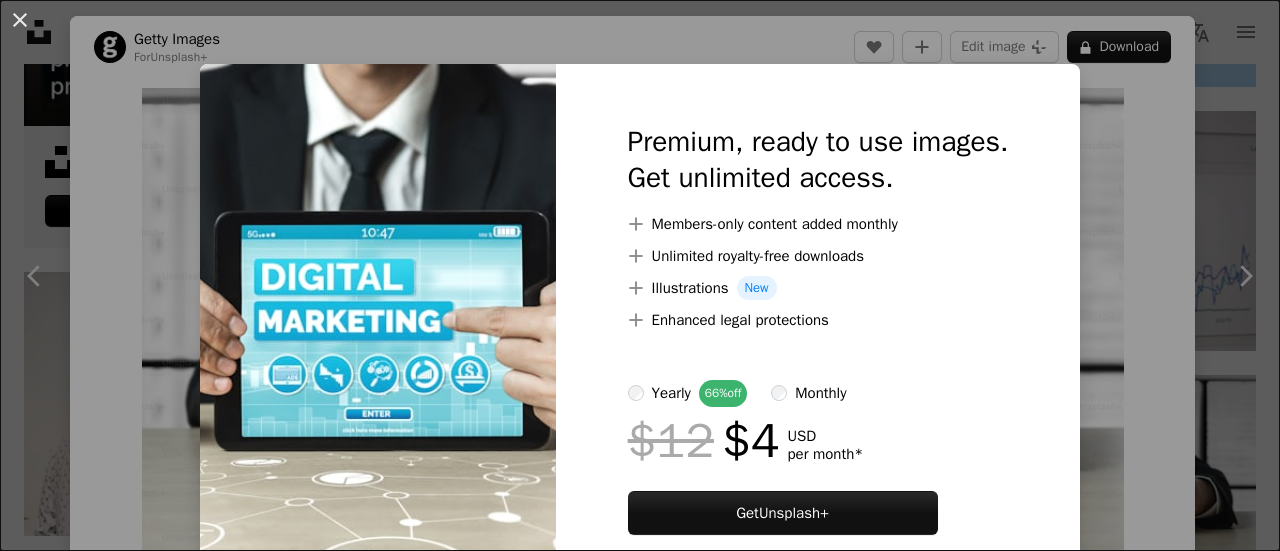 scroll, scrollTop: 4624, scrollLeft: 0, axis: vertical 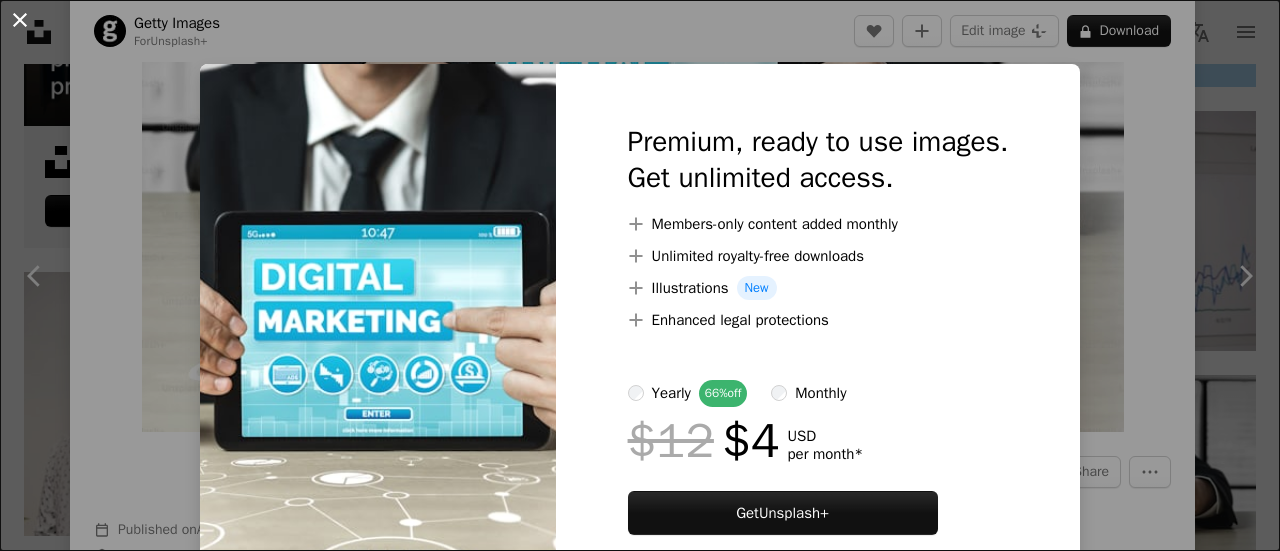 click on "An X shape" at bounding box center (20, 20) 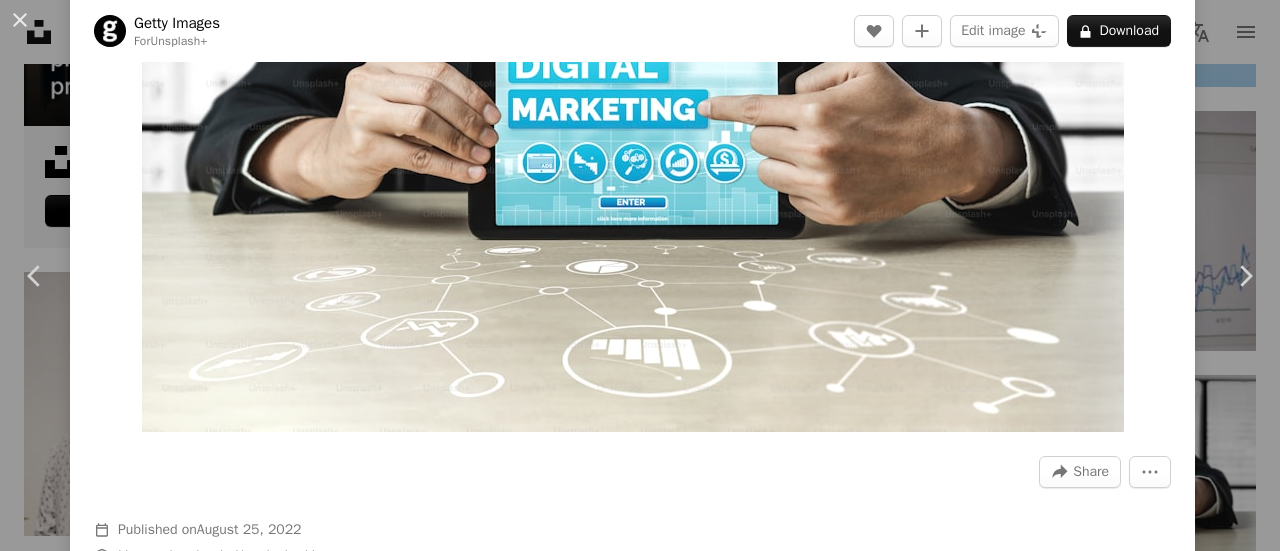 click on "An X shape" at bounding box center [20, 20] 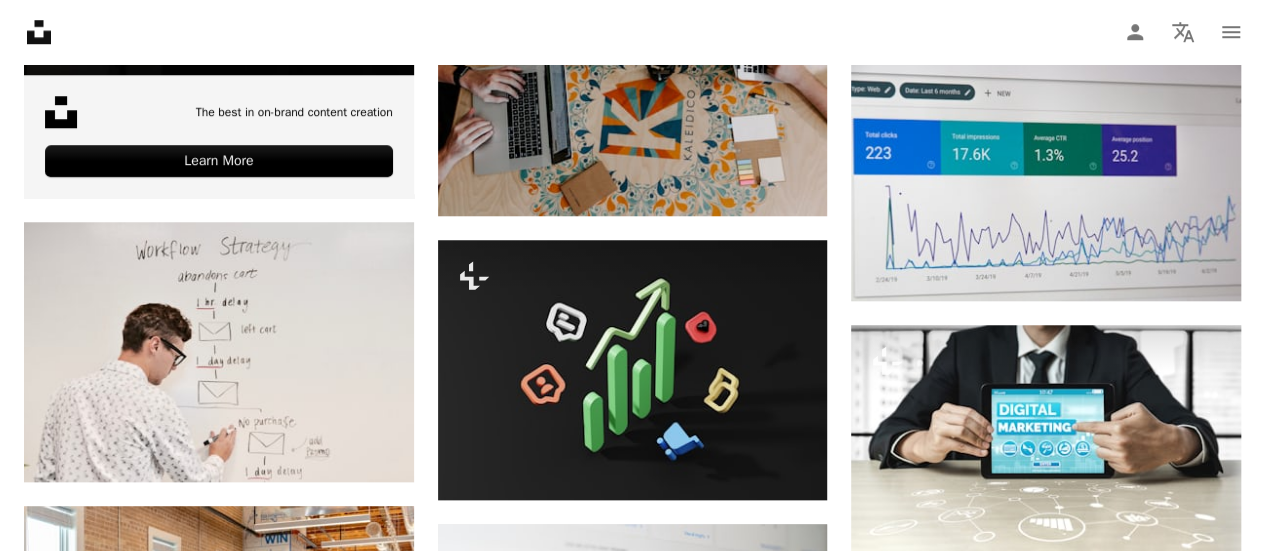 click on "Unsplash logo Unsplash Home" 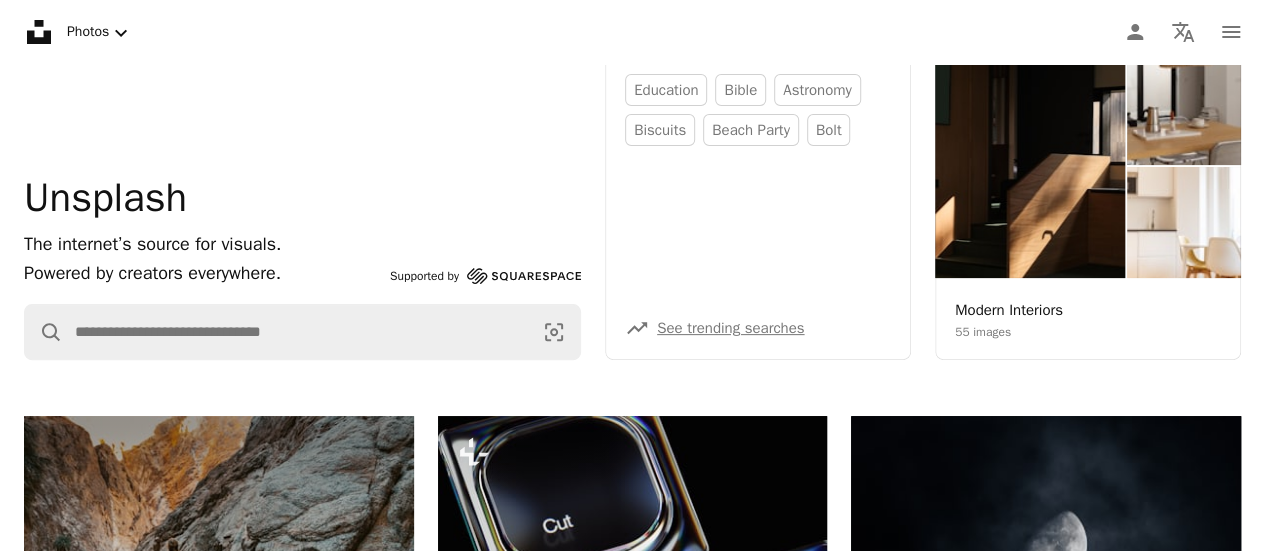 scroll, scrollTop: 168, scrollLeft: 0, axis: vertical 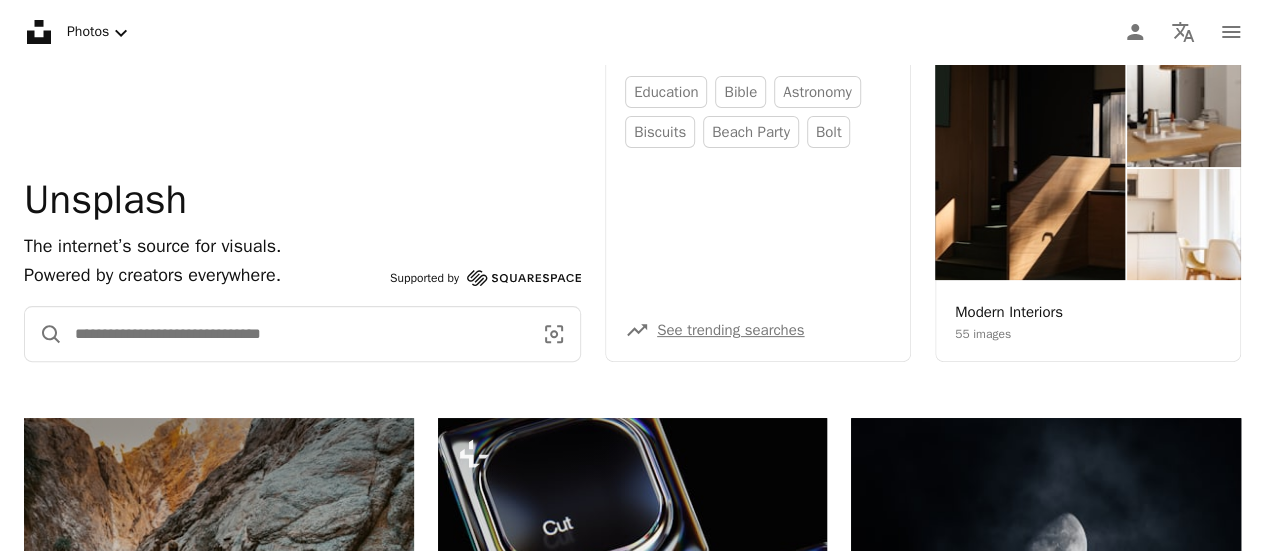 click at bounding box center [295, 334] 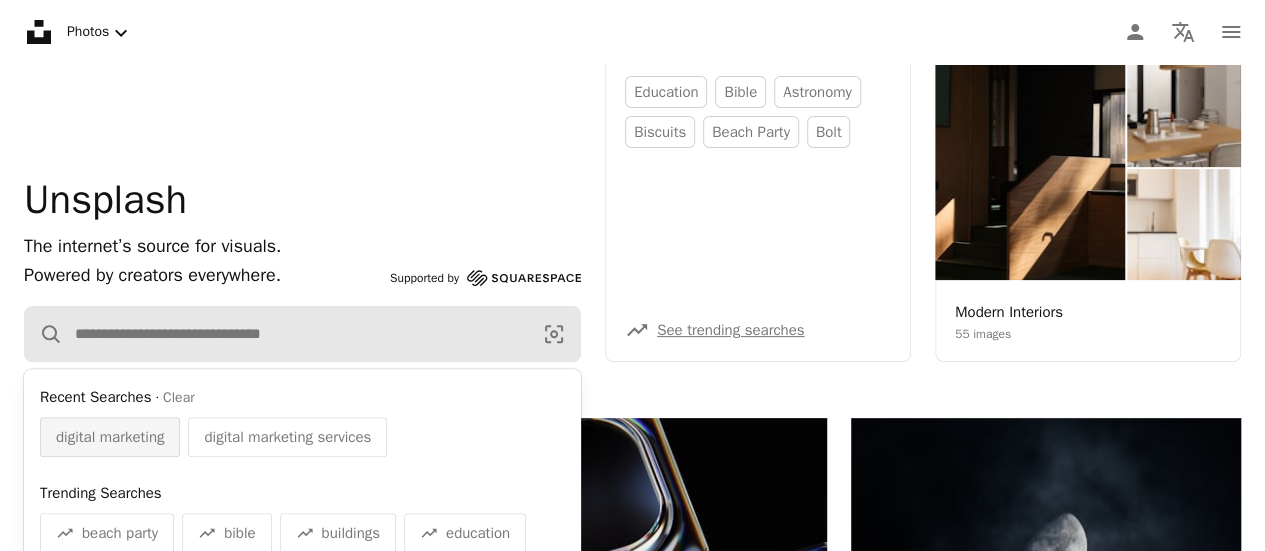 click on "digital marketing" at bounding box center [110, 437] 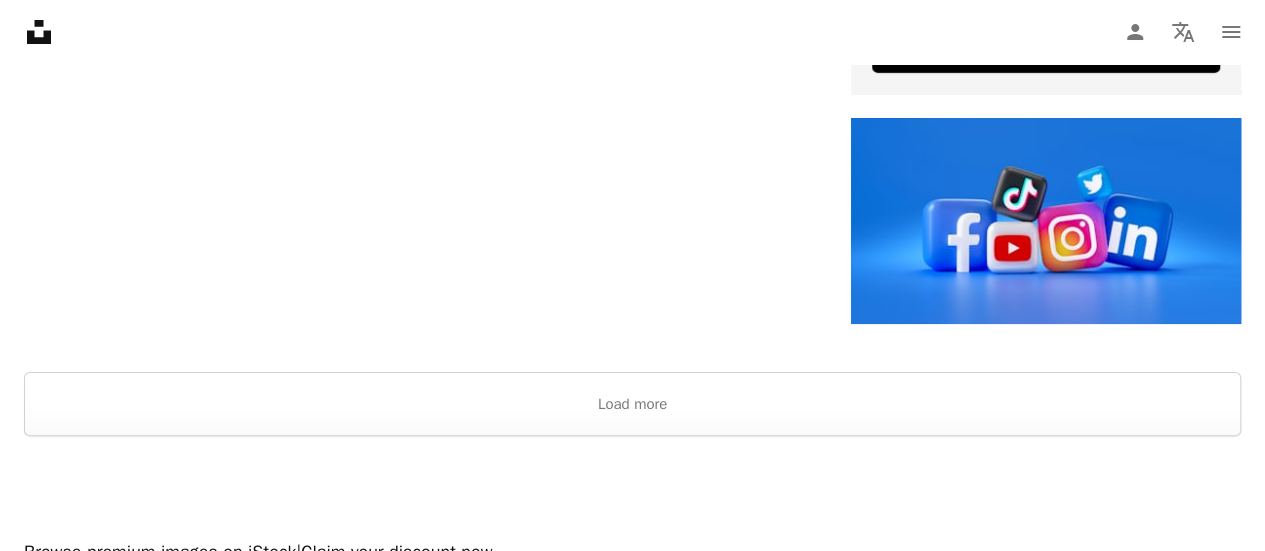 scroll, scrollTop: 7644, scrollLeft: 0, axis: vertical 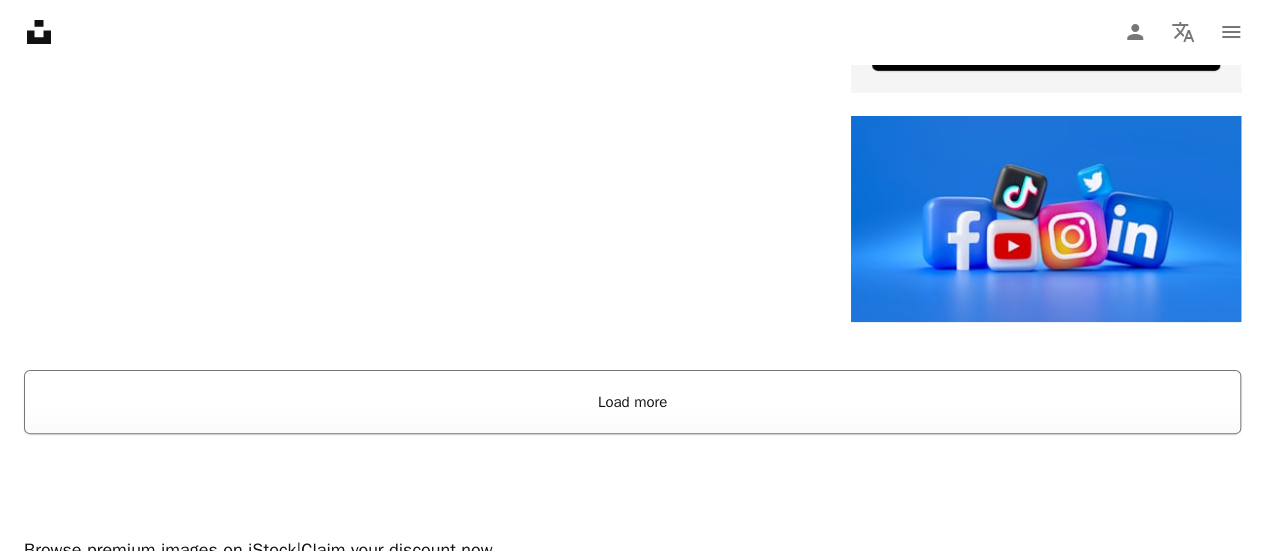 click on "Load more" at bounding box center [632, 402] 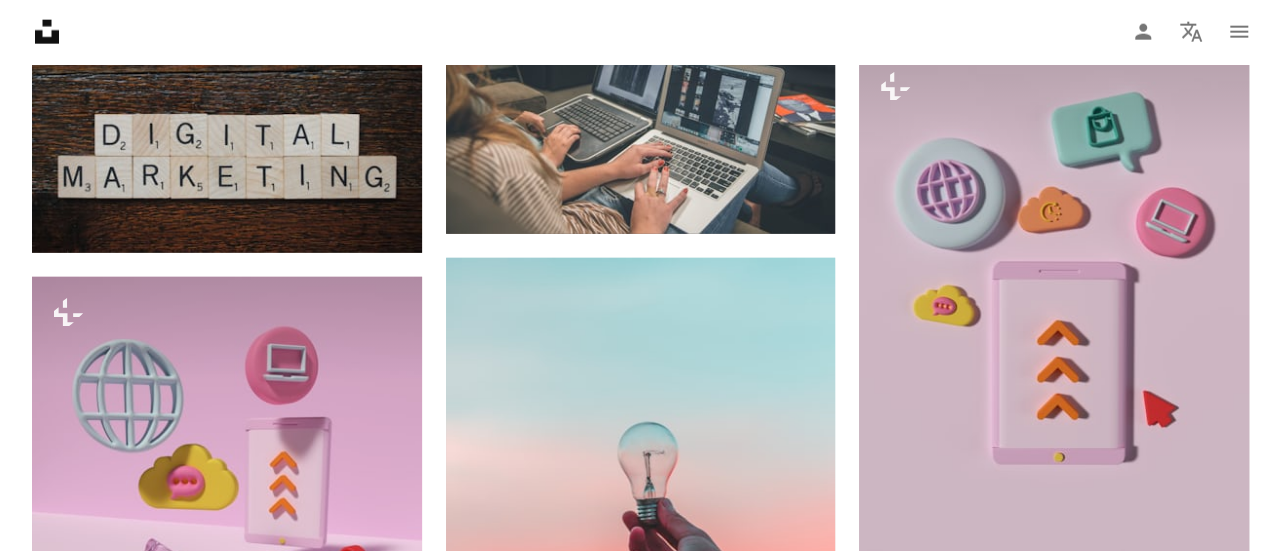 scroll, scrollTop: 17722, scrollLeft: 0, axis: vertical 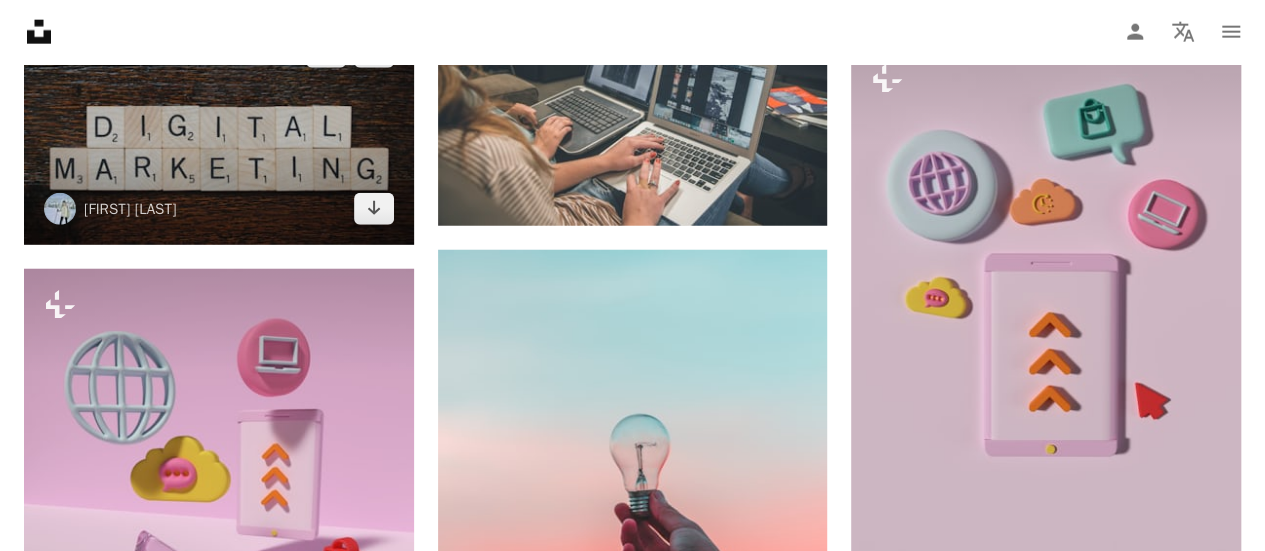 click at bounding box center (219, 131) 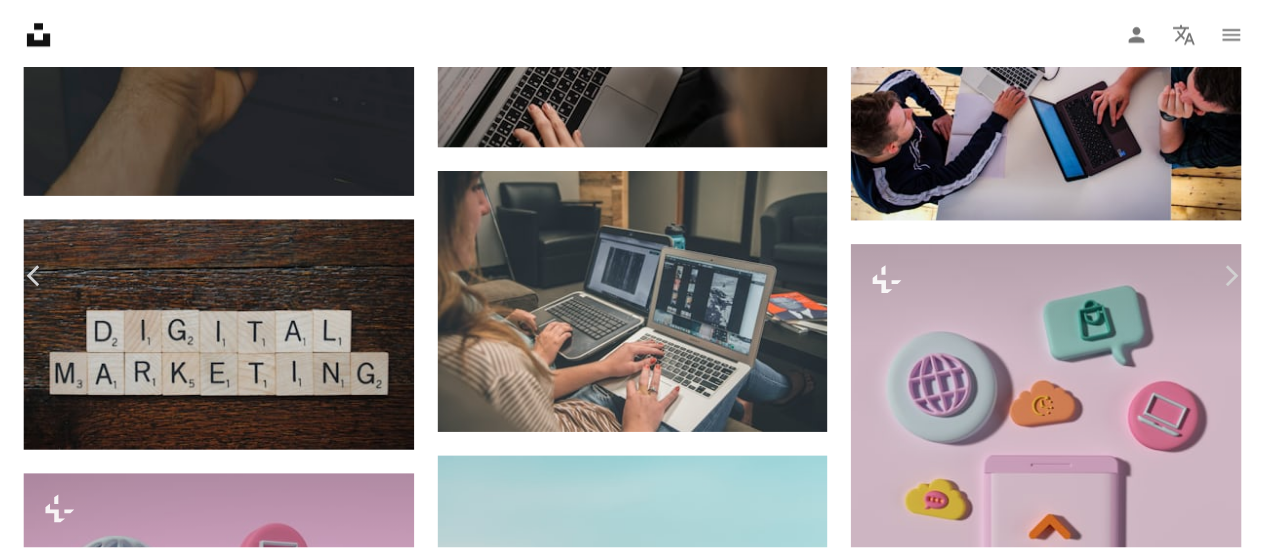 scroll, scrollTop: 4079, scrollLeft: 0, axis: vertical 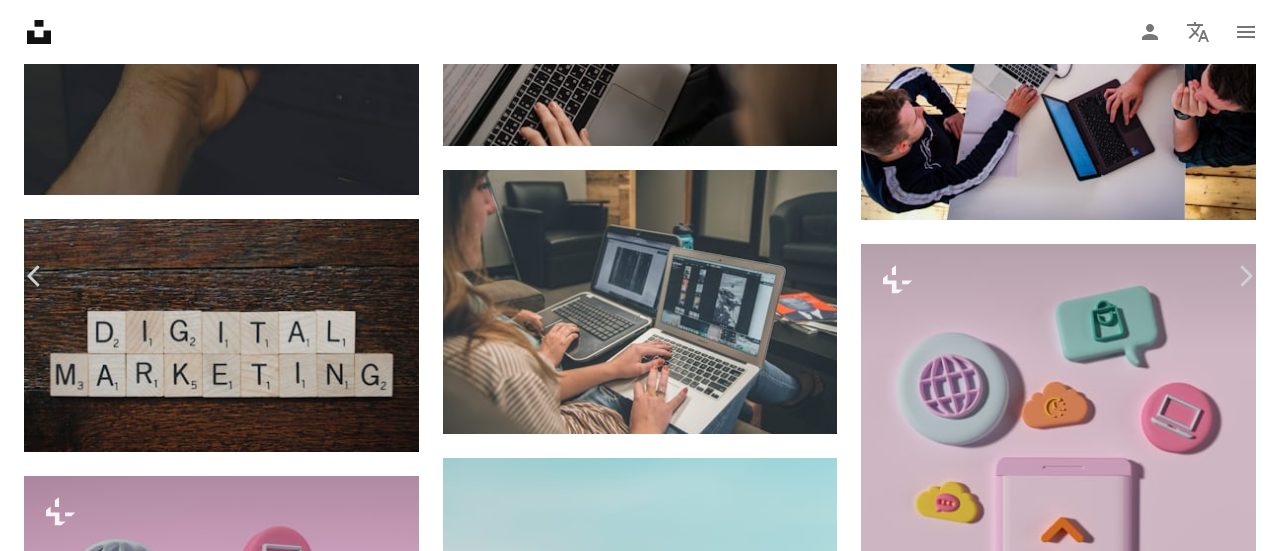 click on "An X shape" at bounding box center (20, 20) 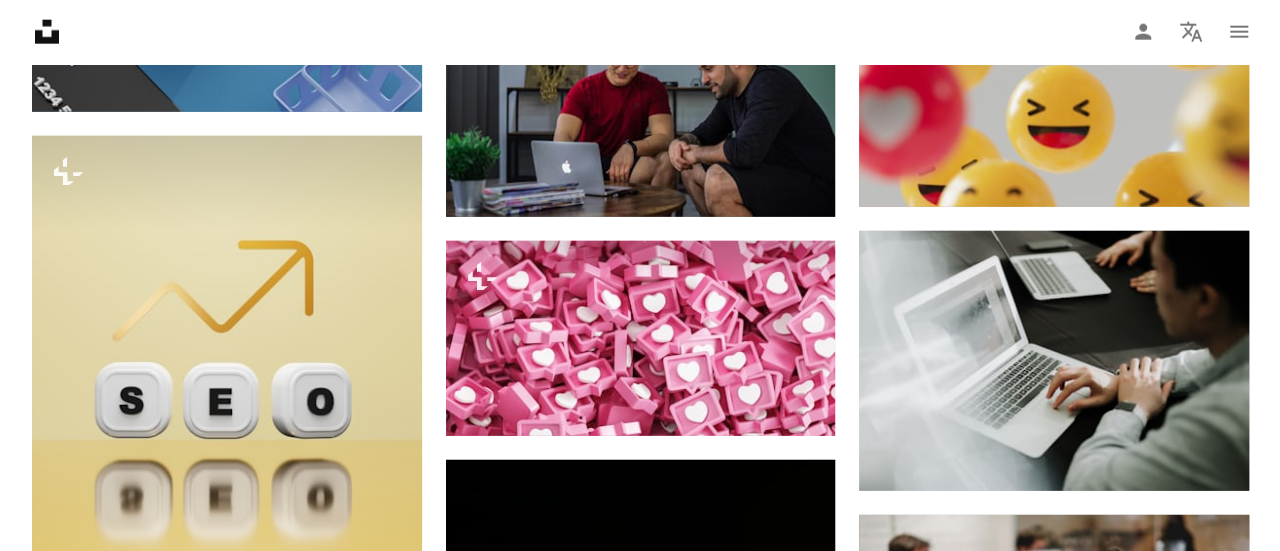 scroll, scrollTop: 25462, scrollLeft: 0, axis: vertical 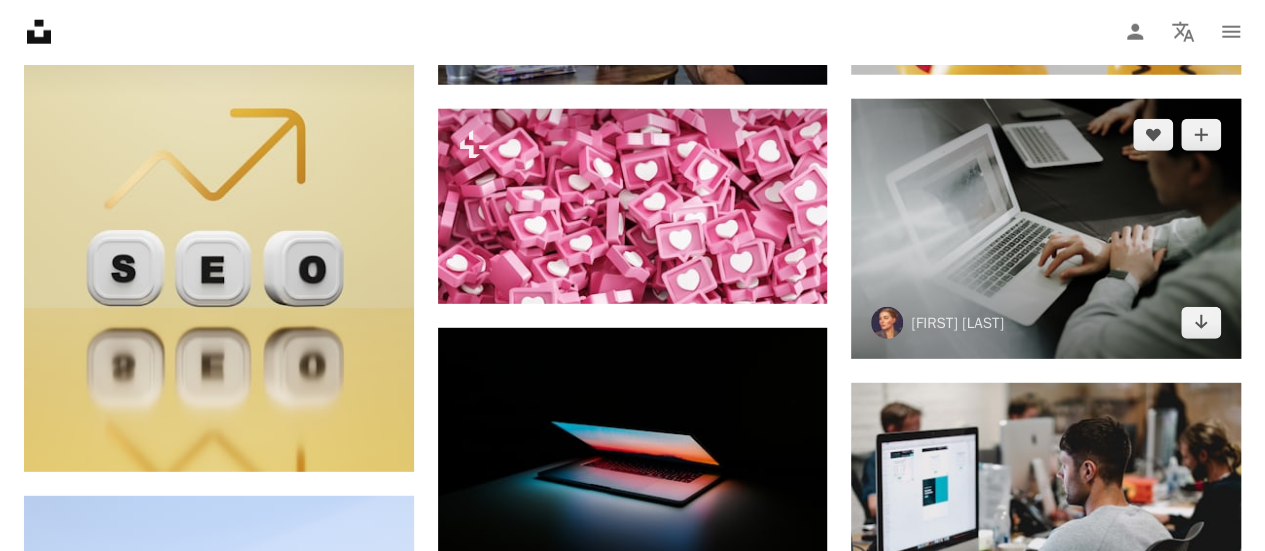 click at bounding box center [1046, 229] 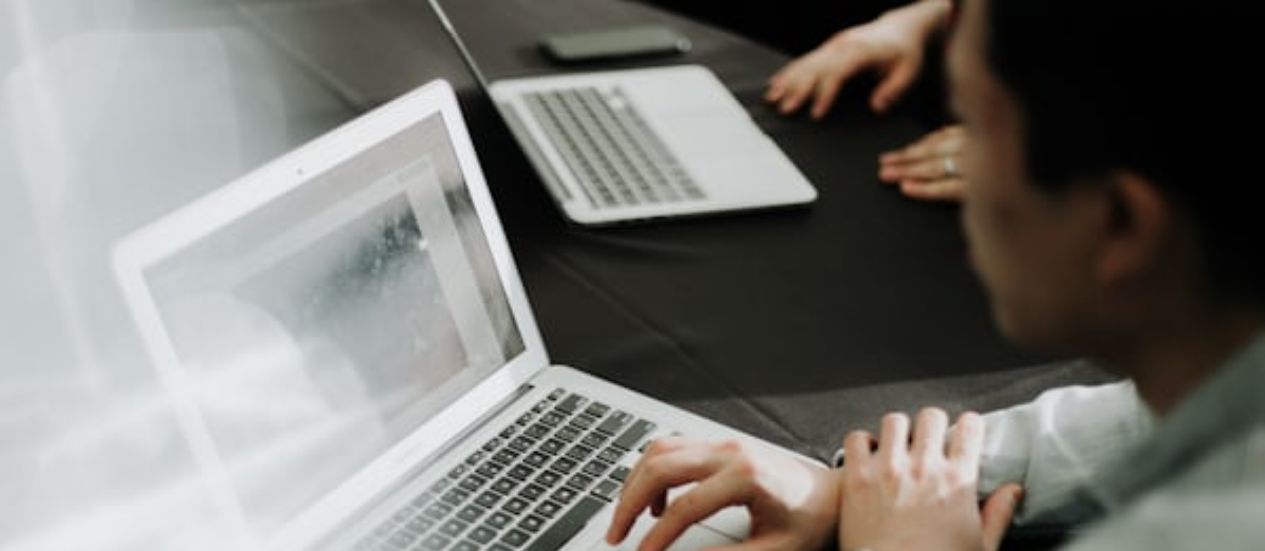 click at bounding box center (632, 421) 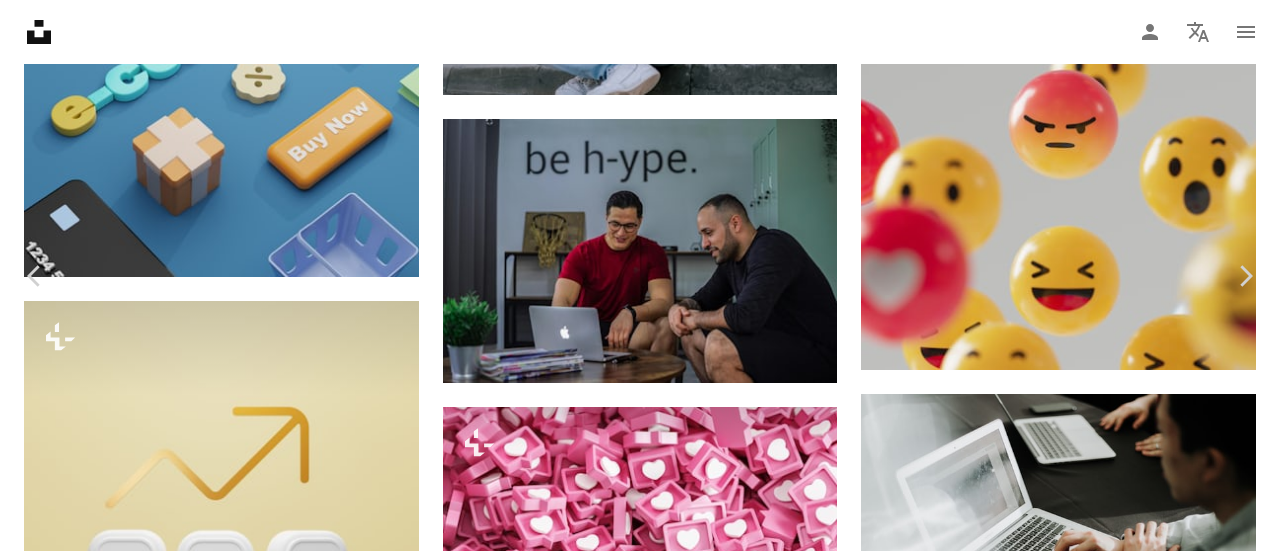 scroll, scrollTop: 1308, scrollLeft: 0, axis: vertical 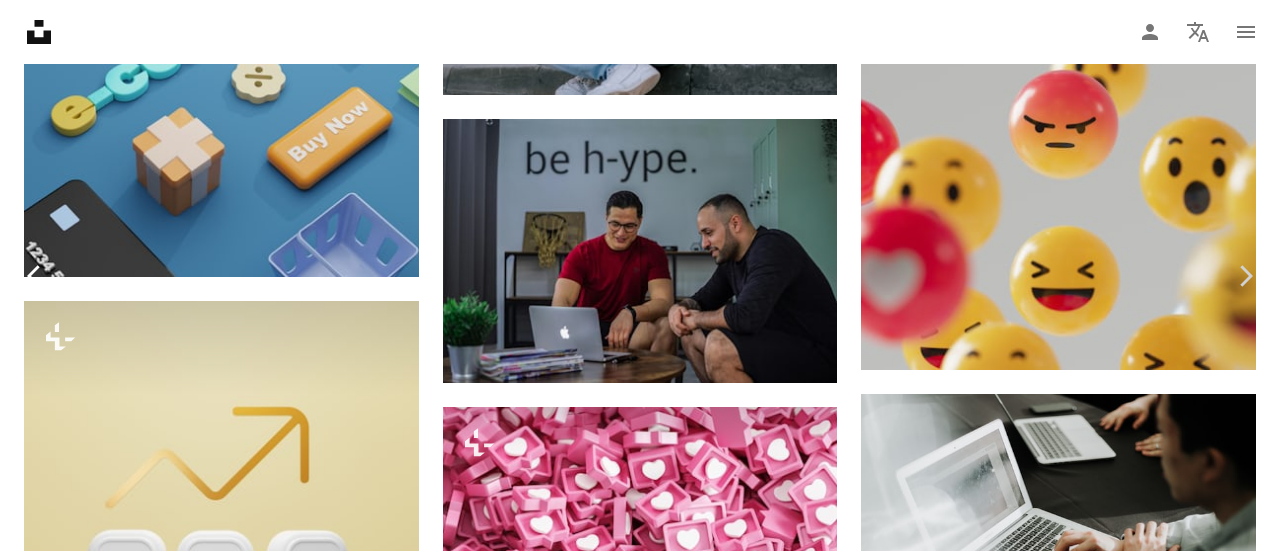 click on "Chevron left" 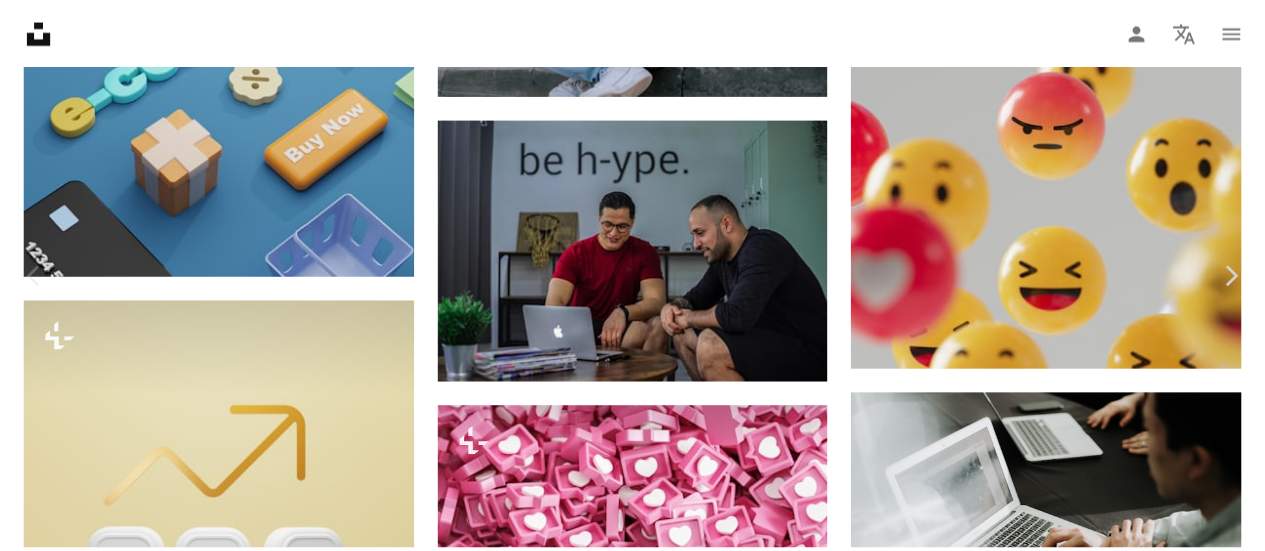 scroll, scrollTop: 100, scrollLeft: 0, axis: vertical 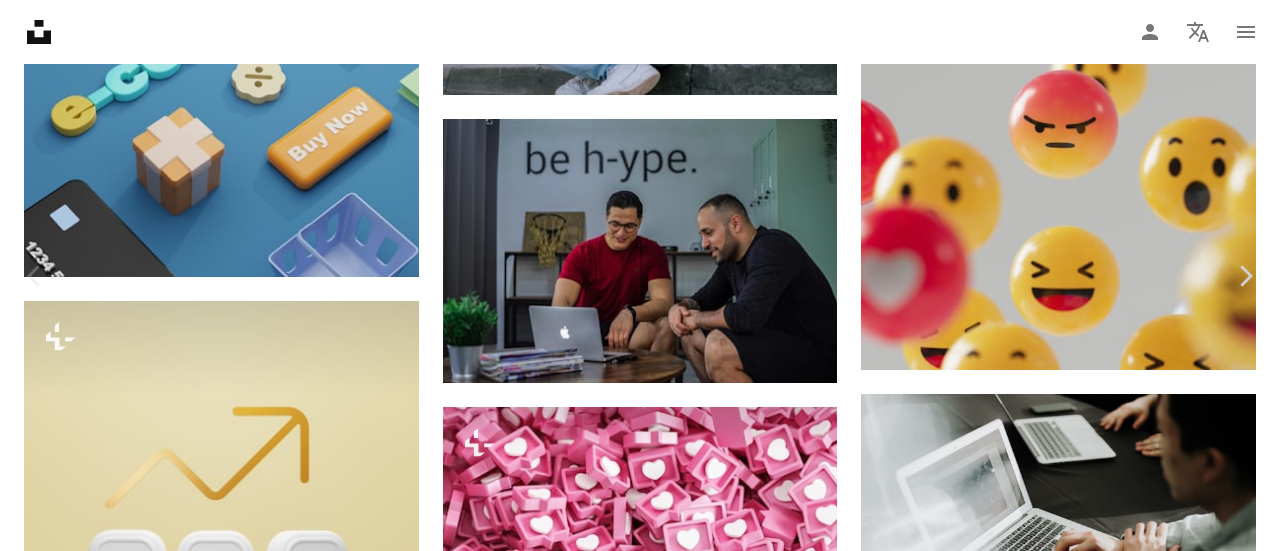 click on "An X shape" at bounding box center (20, 20) 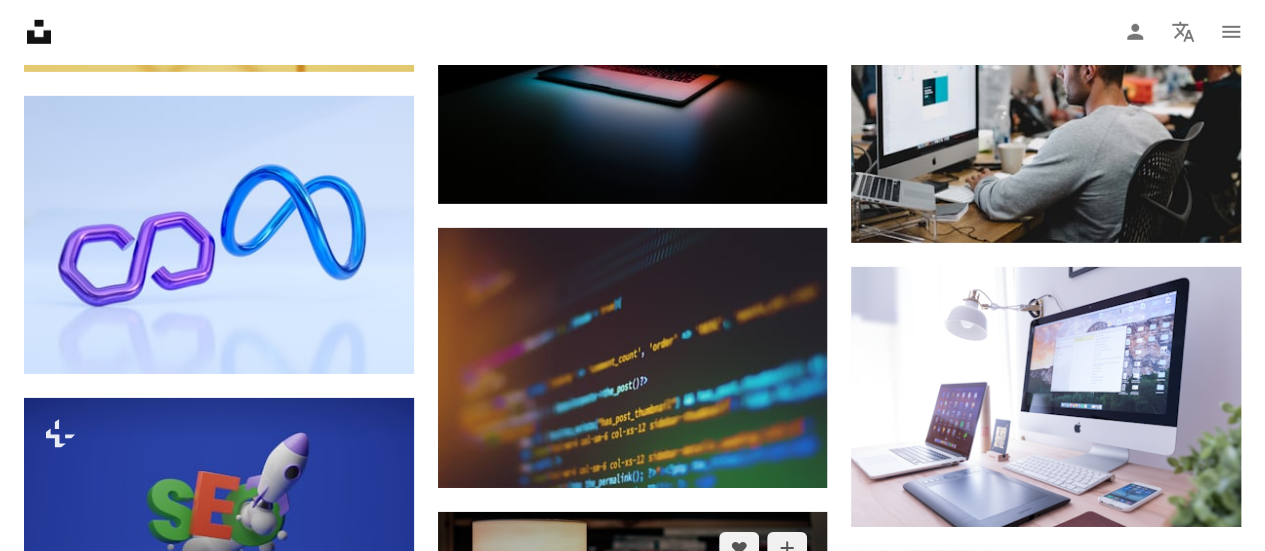 scroll, scrollTop: 25062, scrollLeft: 0, axis: vertical 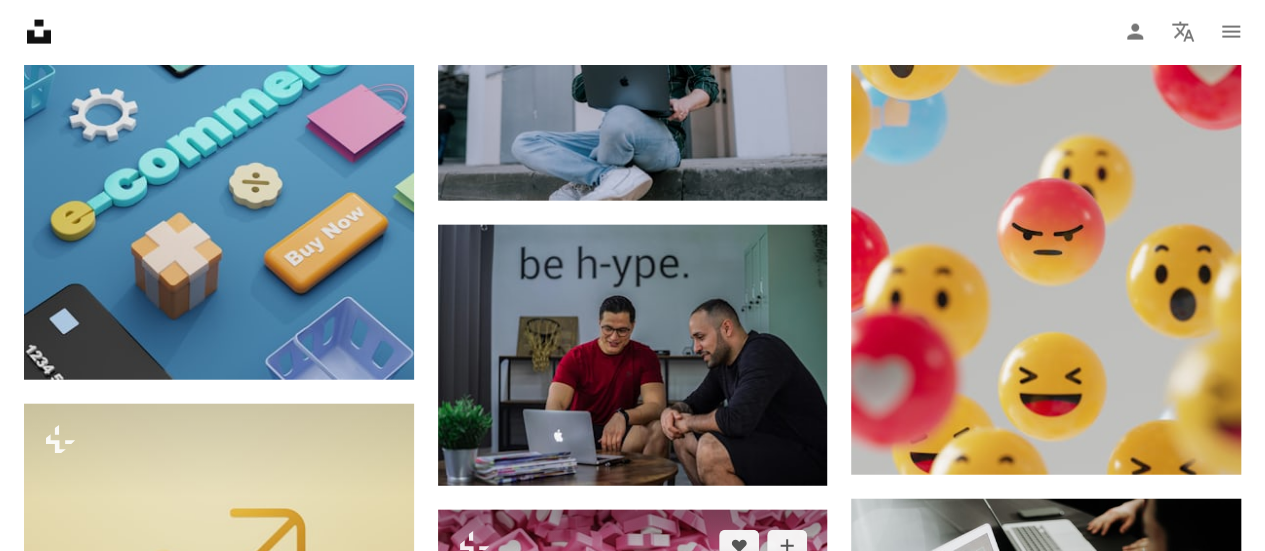 click at bounding box center (633, 607) 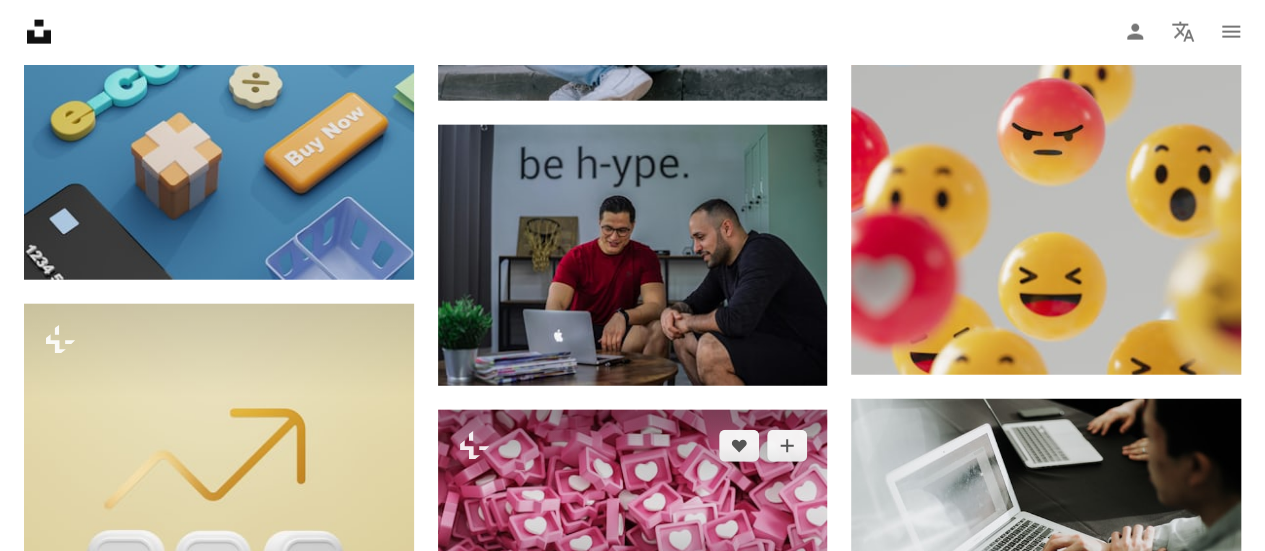 click at bounding box center [633, 507] 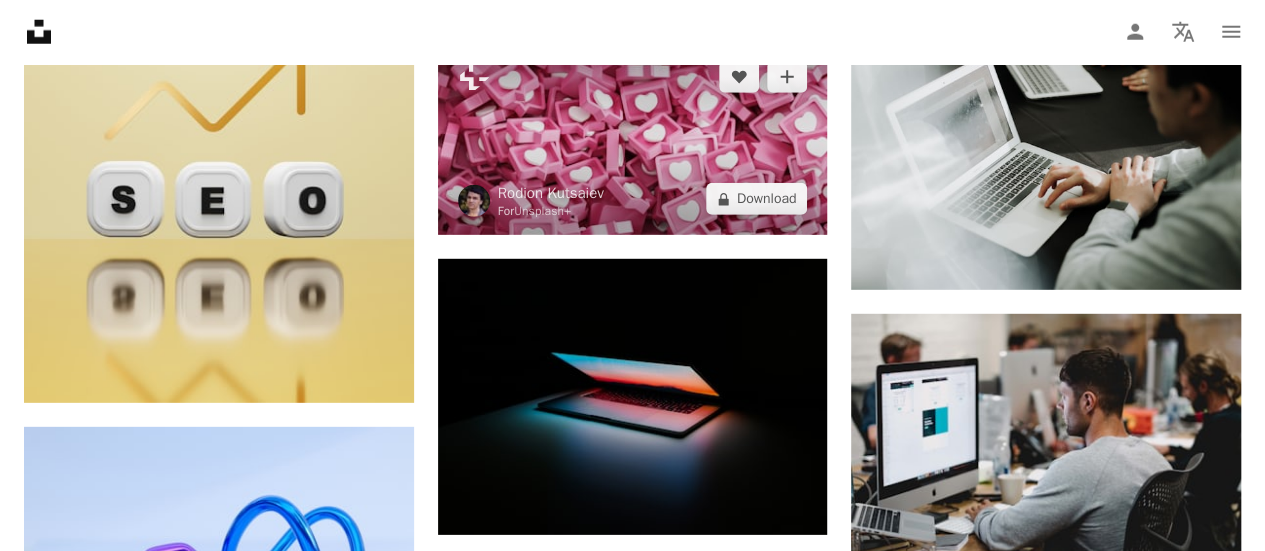 scroll, scrollTop: 25562, scrollLeft: 0, axis: vertical 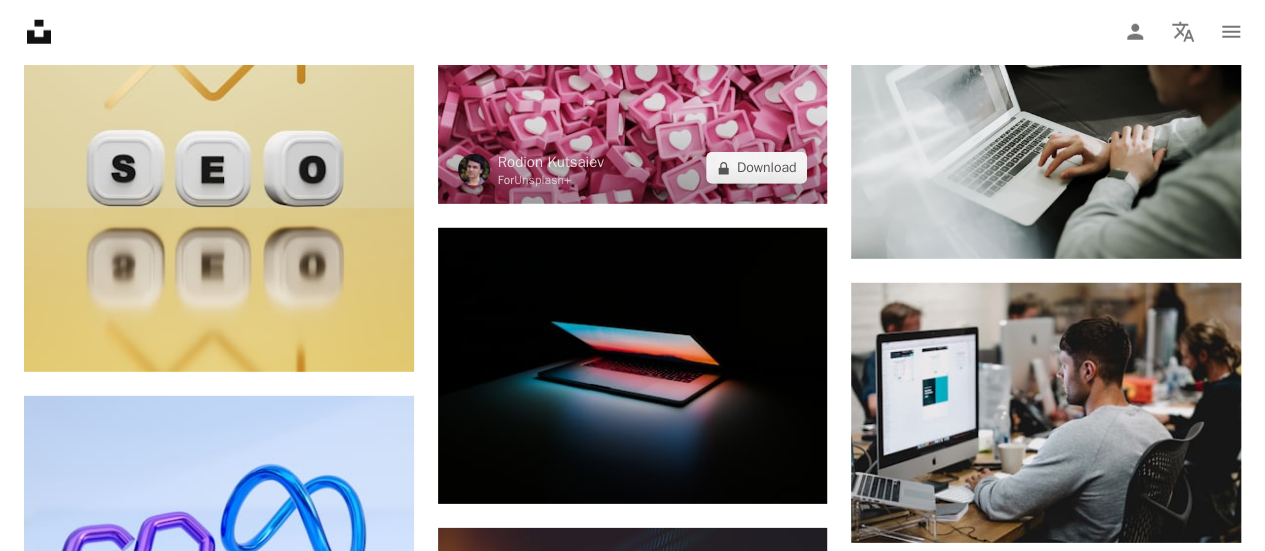 click at bounding box center (633, 107) 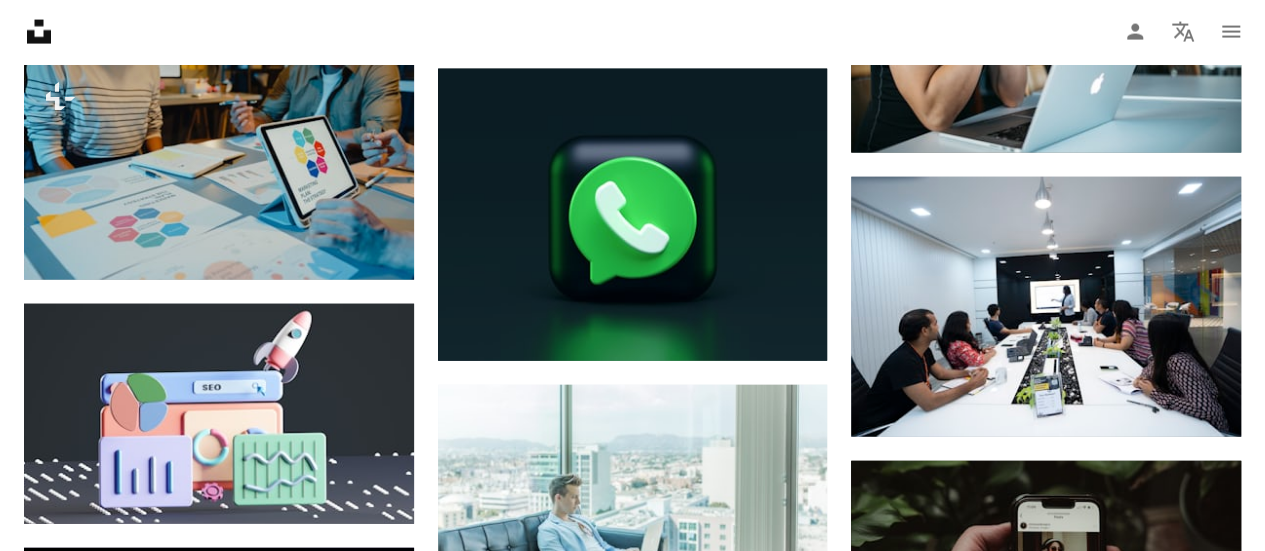 scroll, scrollTop: 28962, scrollLeft: 0, axis: vertical 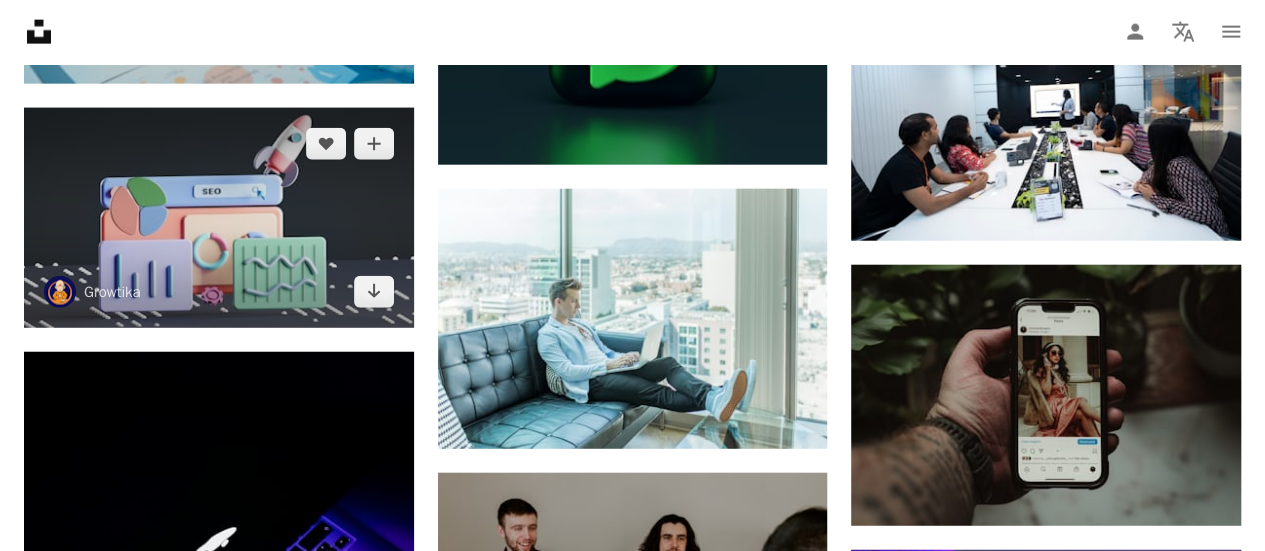 click at bounding box center [219, 217] 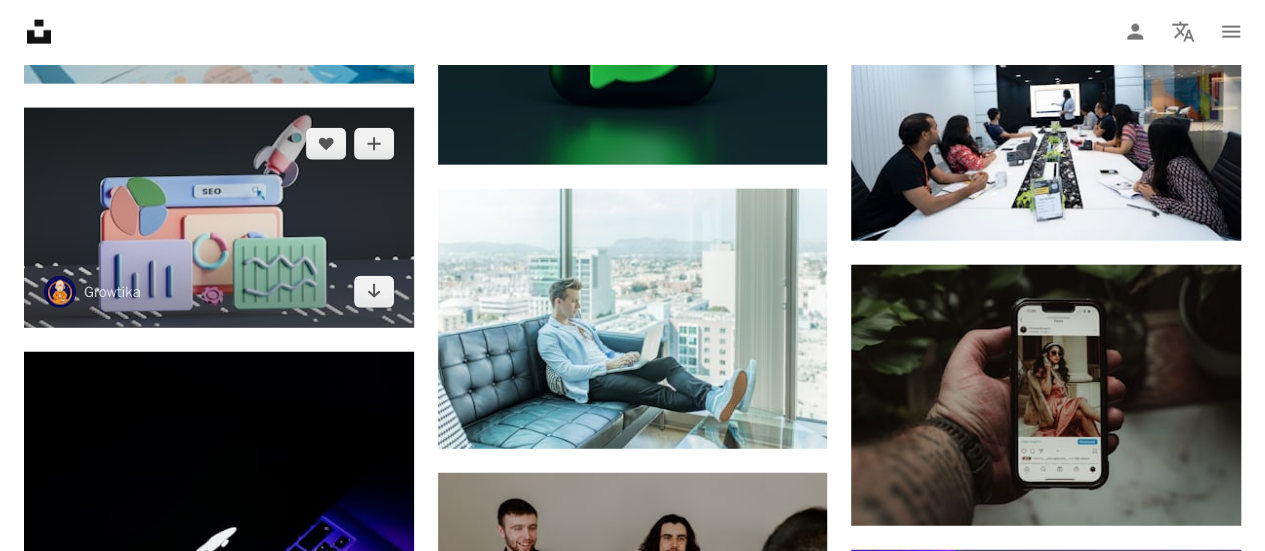 click at bounding box center (219, 217) 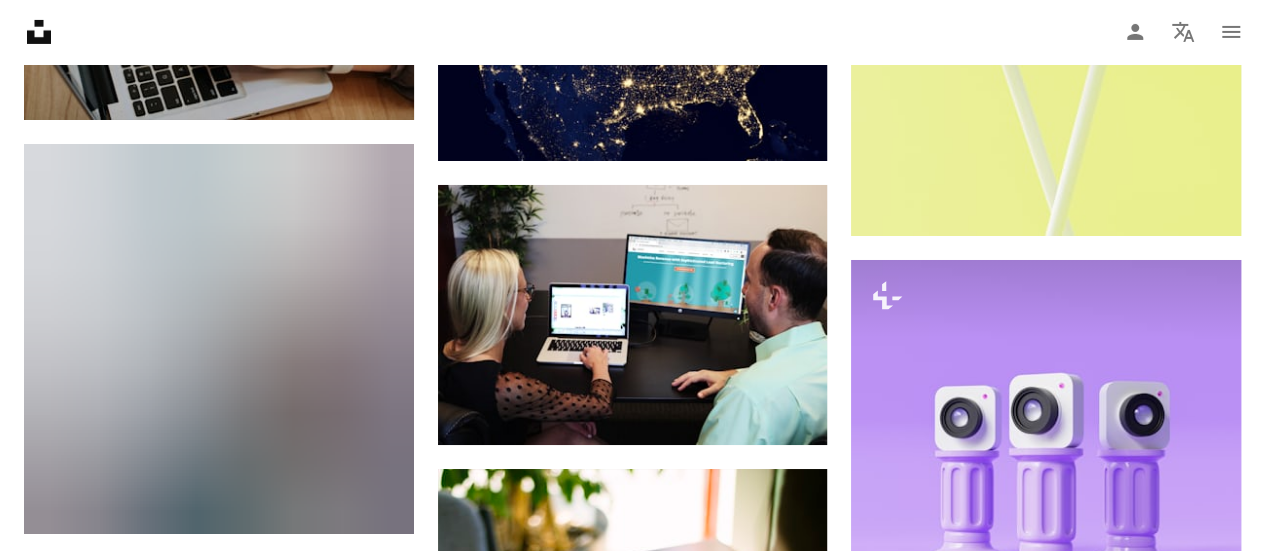 scroll, scrollTop: 29762, scrollLeft: 0, axis: vertical 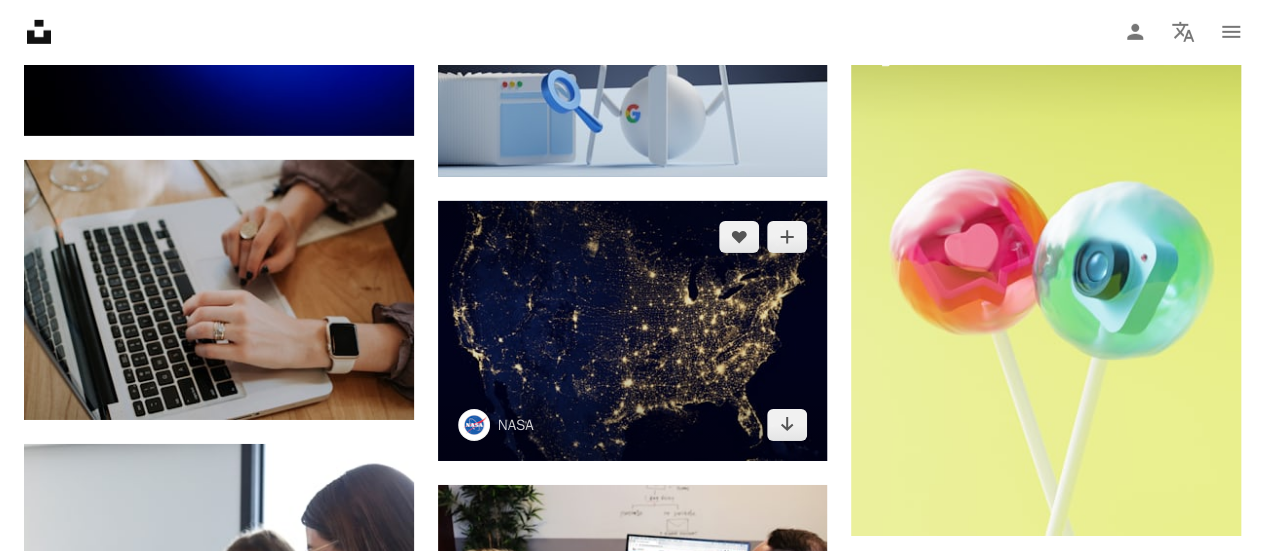 click at bounding box center [633, 331] 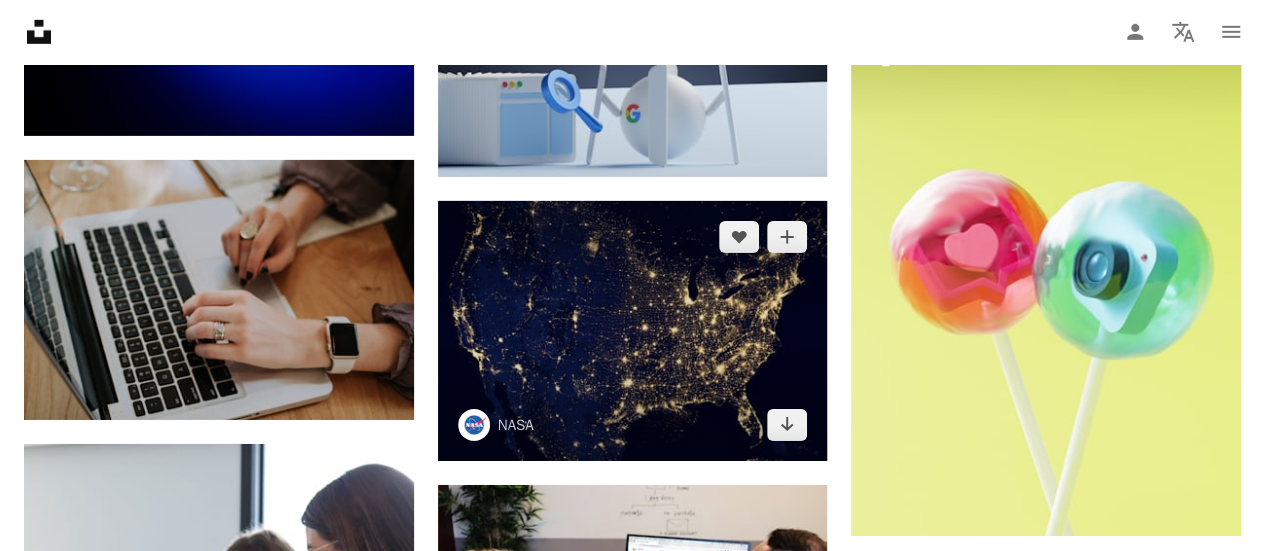 click at bounding box center [633, 331] 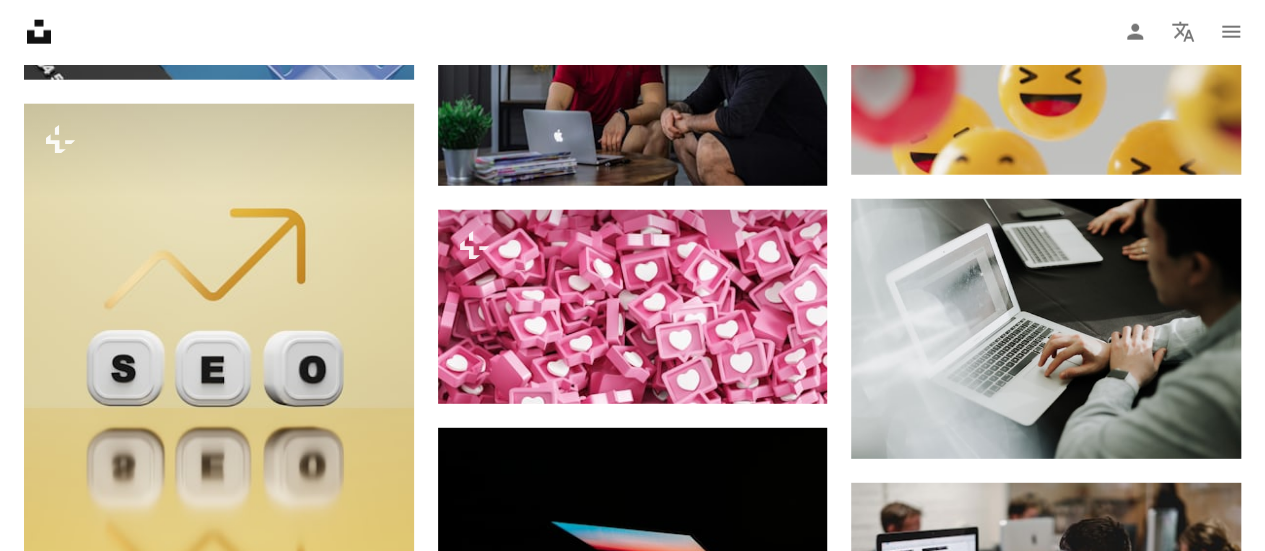 scroll, scrollTop: 25262, scrollLeft: 0, axis: vertical 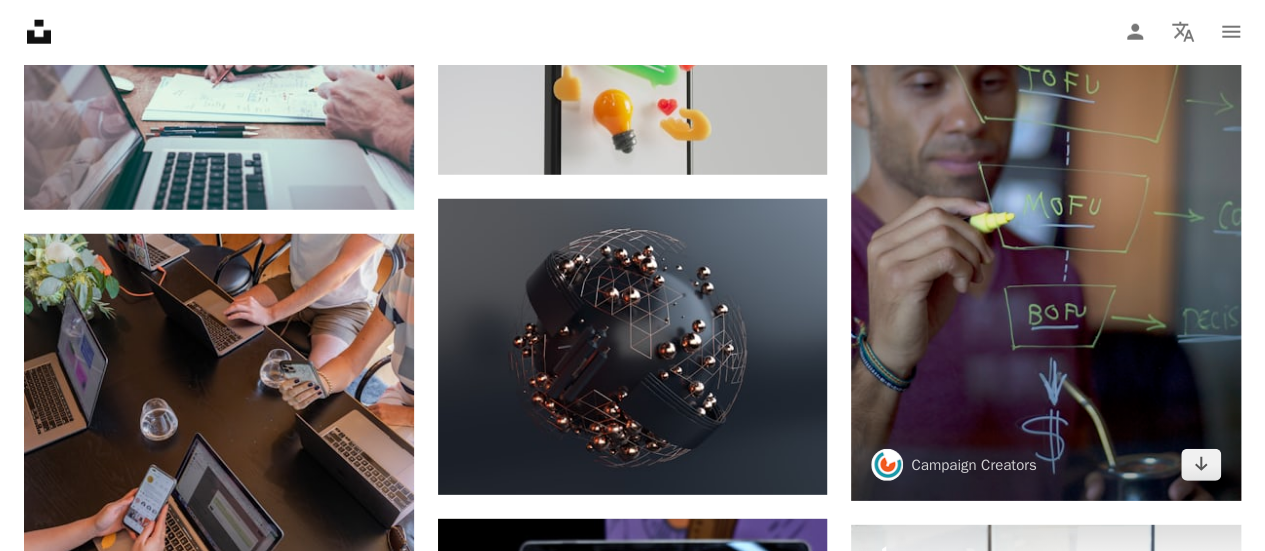 click at bounding box center [1046, 207] 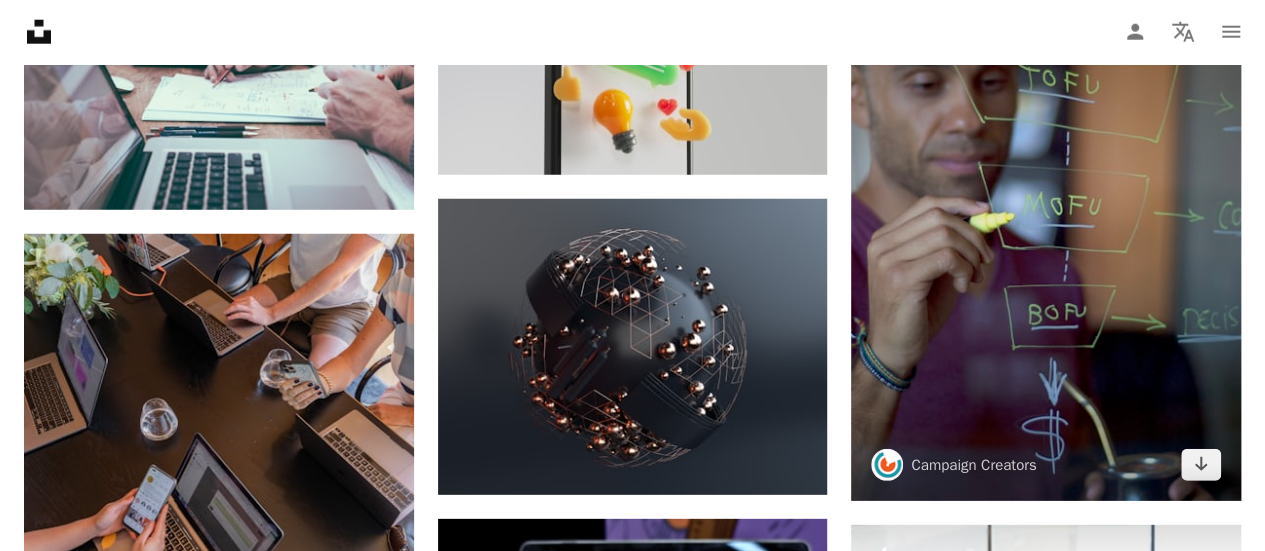 click at bounding box center (1046, 207) 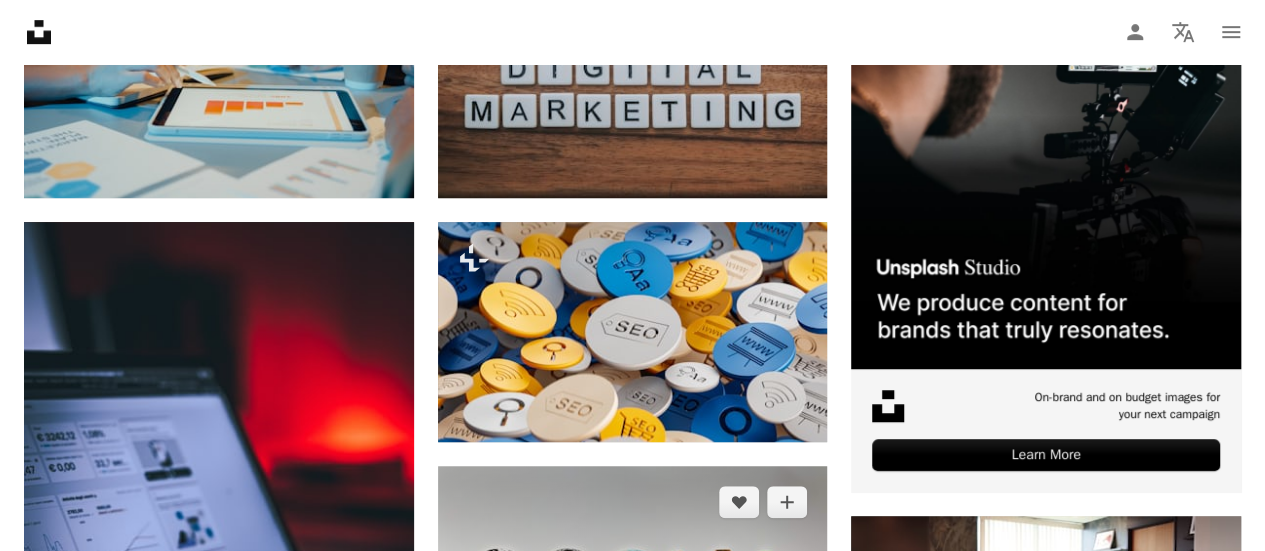 scroll, scrollTop: 662, scrollLeft: 0, axis: vertical 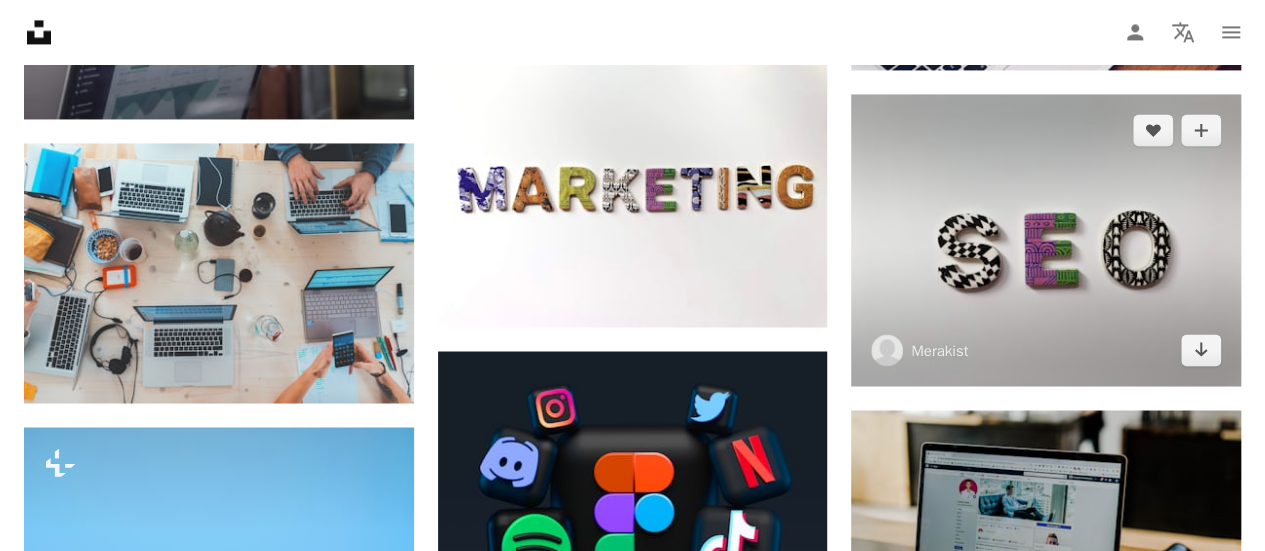 click at bounding box center (1046, 240) 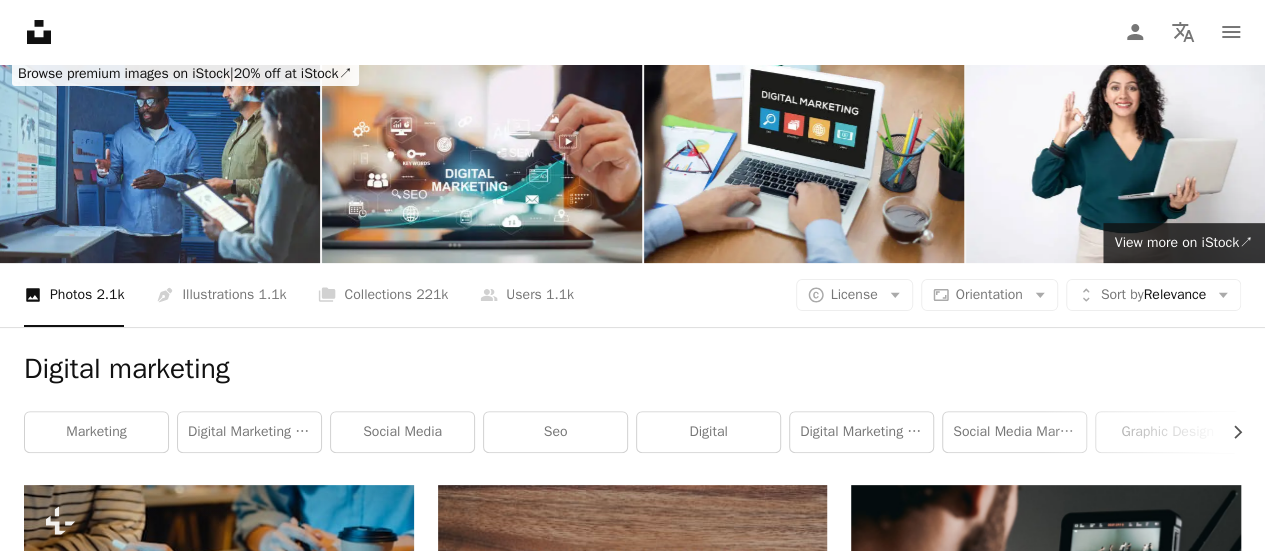 scroll, scrollTop: 62, scrollLeft: 0, axis: vertical 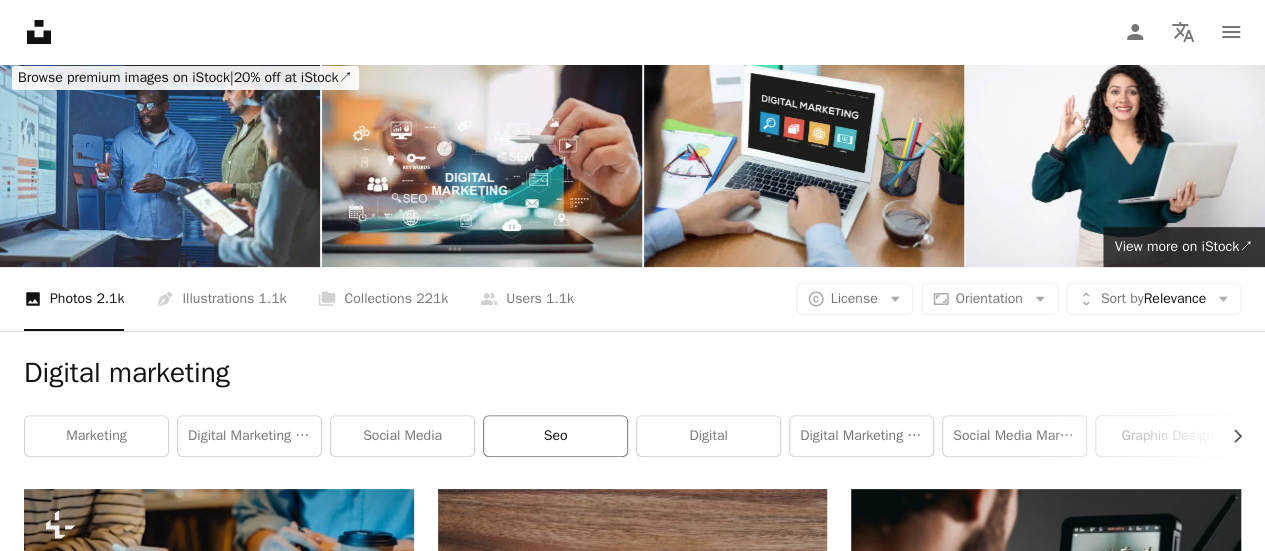 click on "seo" at bounding box center (555, 436) 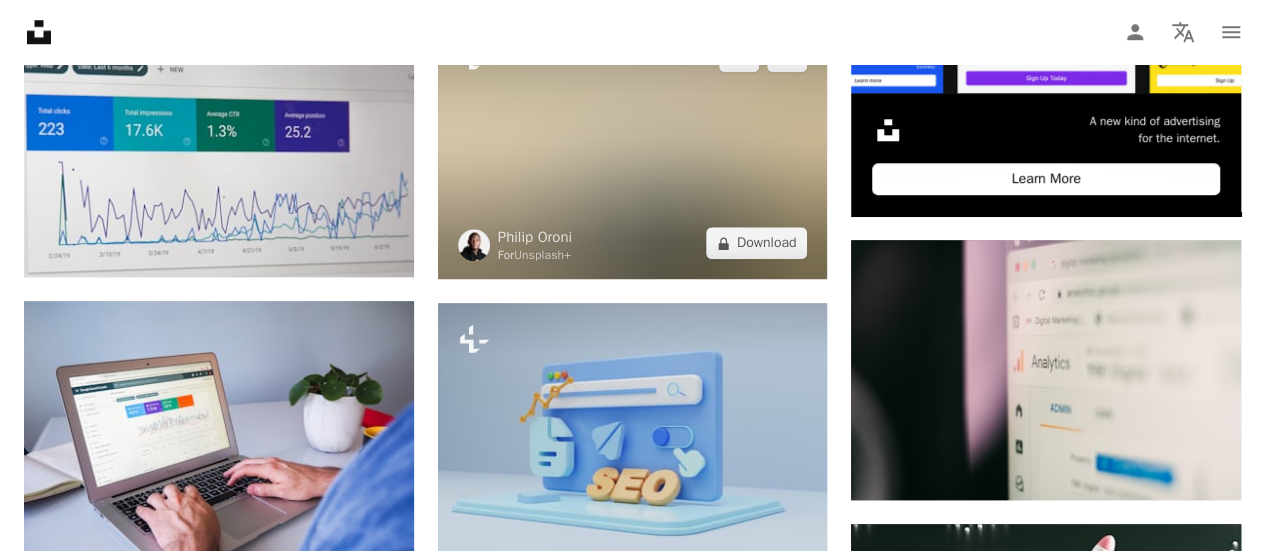 scroll, scrollTop: 900, scrollLeft: 0, axis: vertical 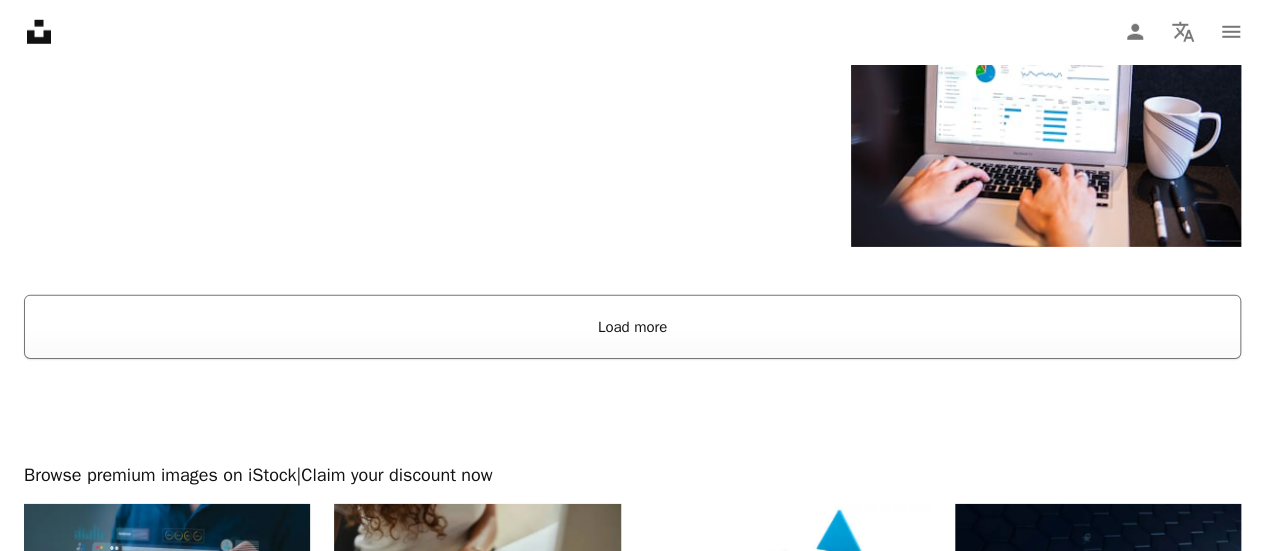 click on "Load more" at bounding box center [632, 327] 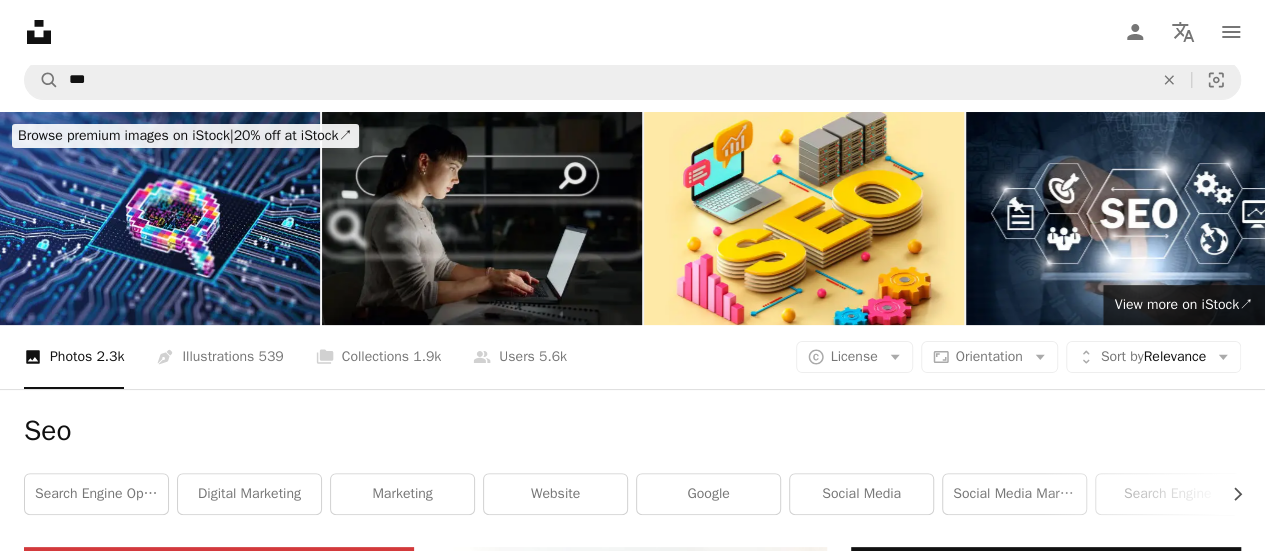 scroll, scrollTop: 0, scrollLeft: 0, axis: both 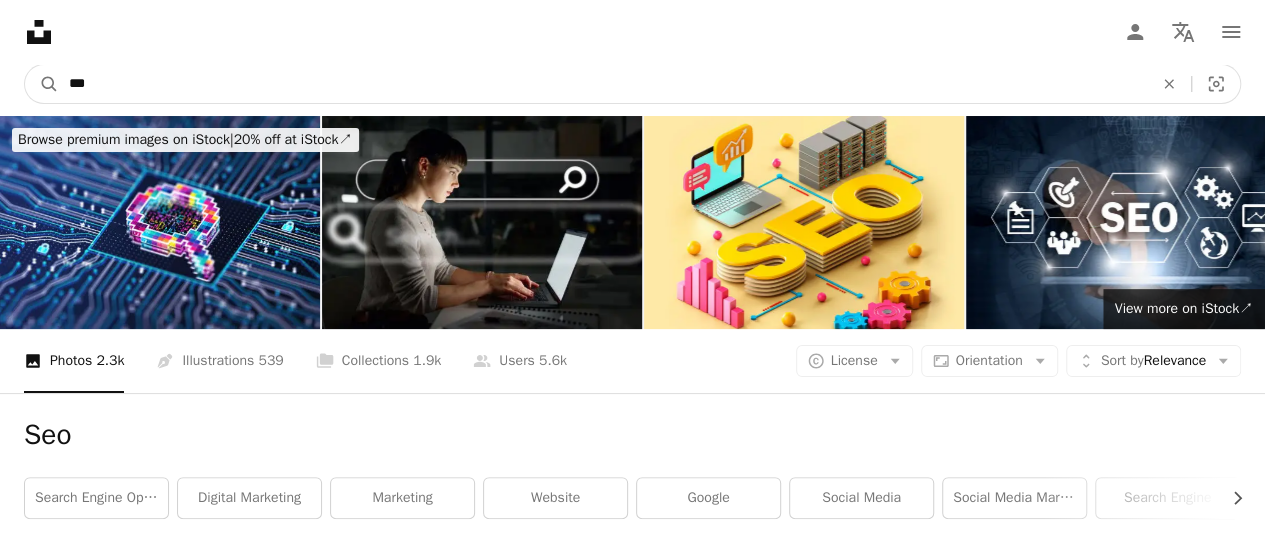 click on "***" at bounding box center [603, 84] 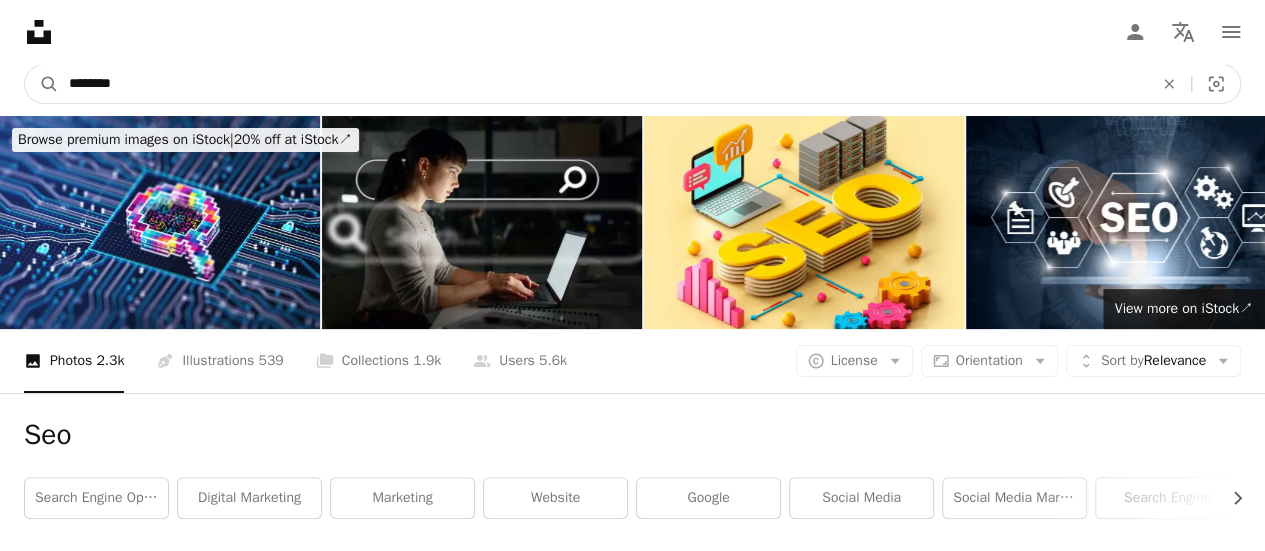type on "********" 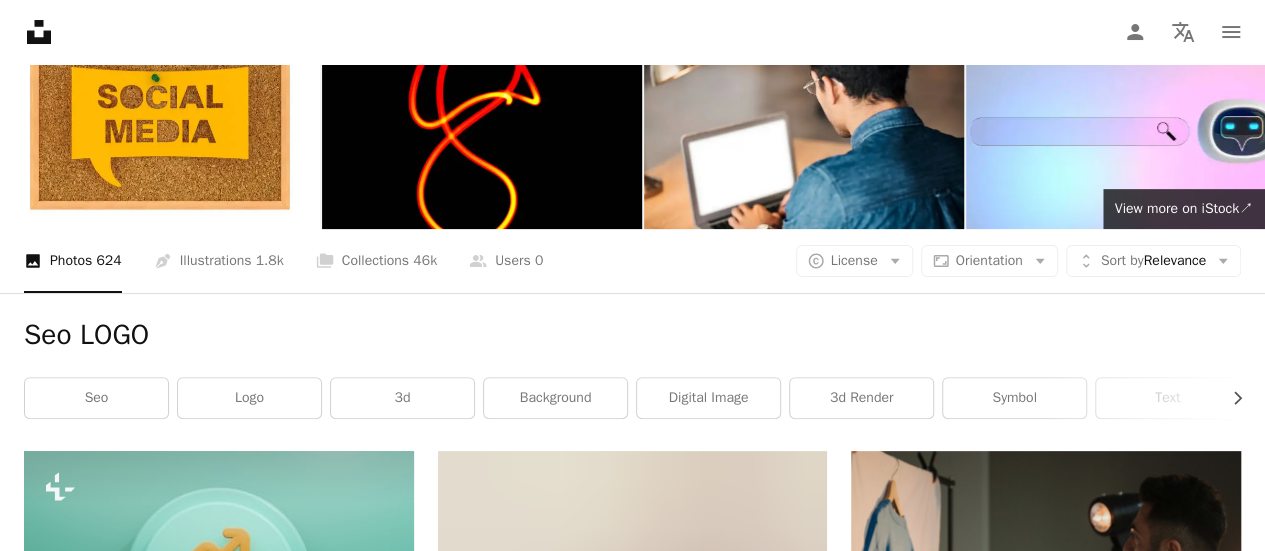 scroll, scrollTop: 0, scrollLeft: 0, axis: both 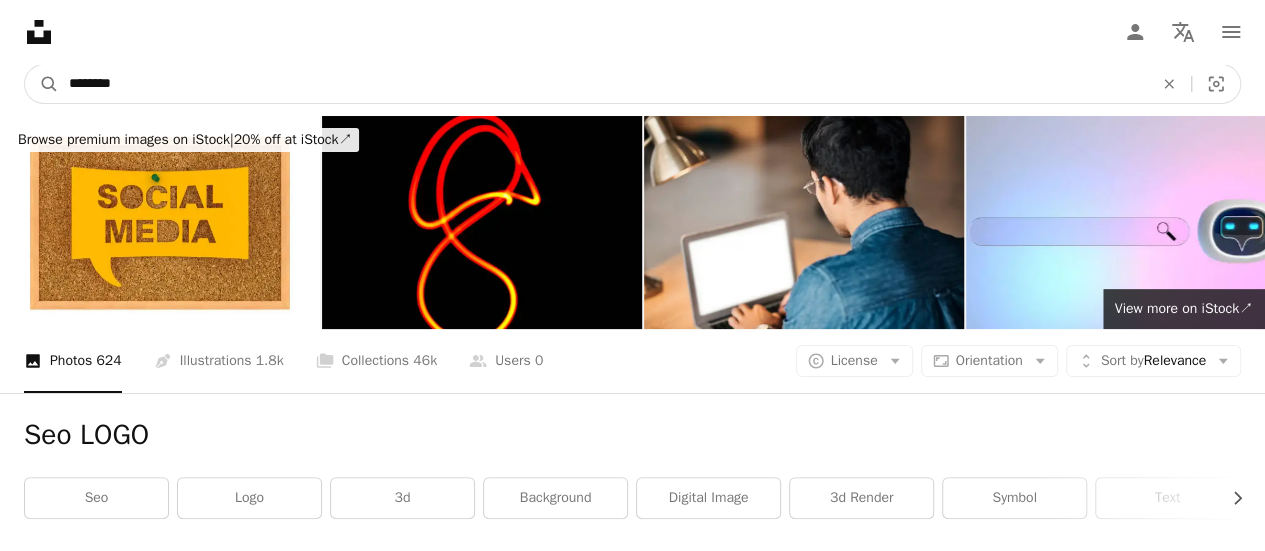 click on "********" at bounding box center (603, 84) 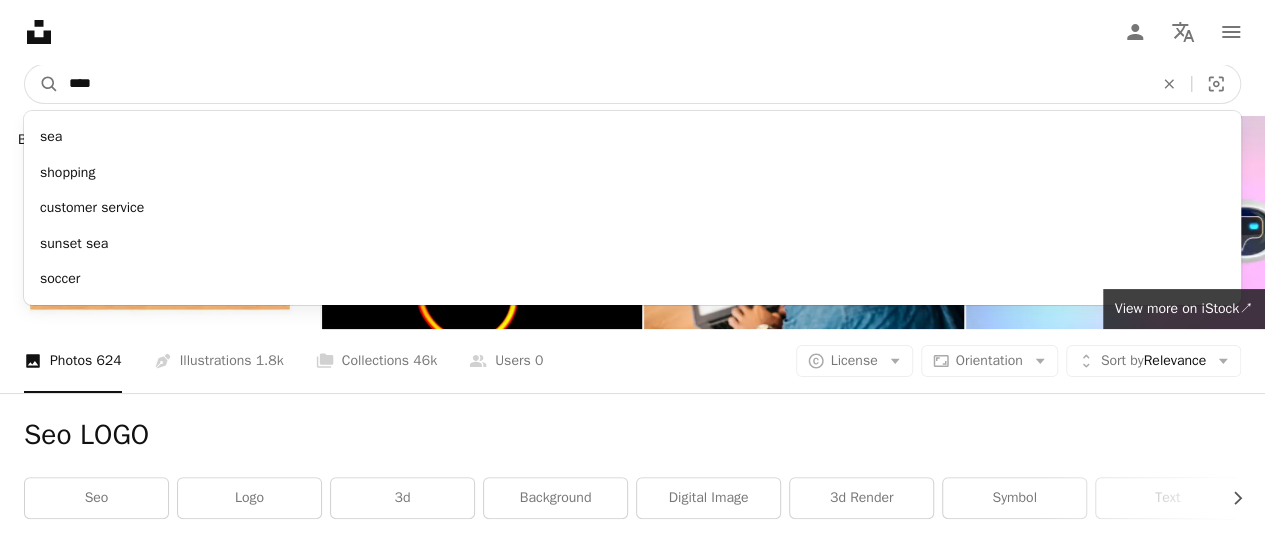 type on "***" 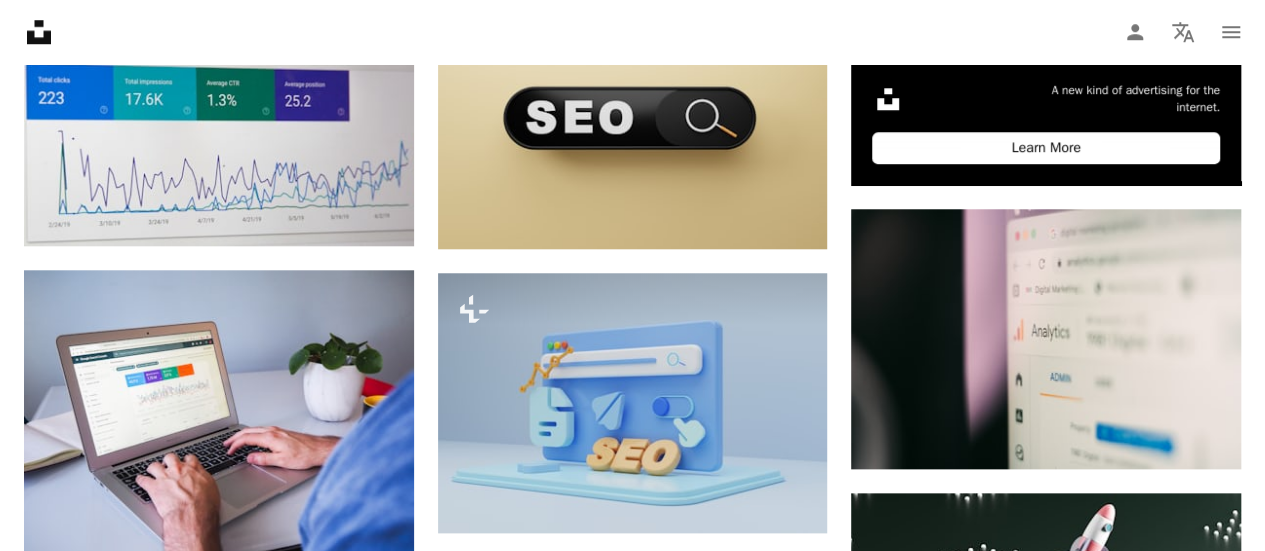 scroll, scrollTop: 900, scrollLeft: 0, axis: vertical 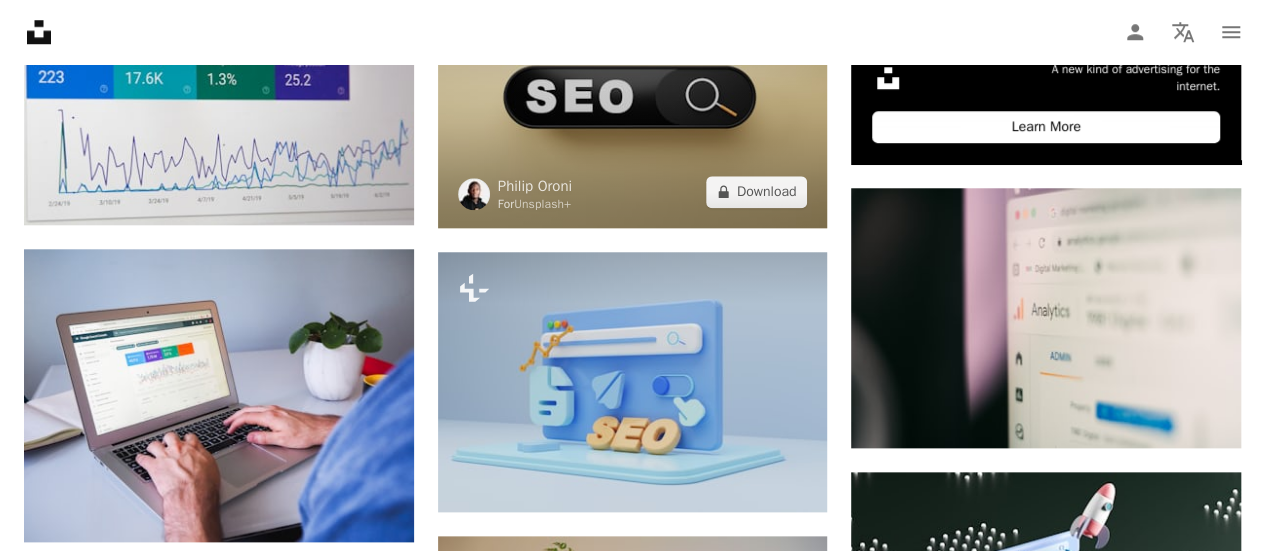 click at bounding box center [633, 98] 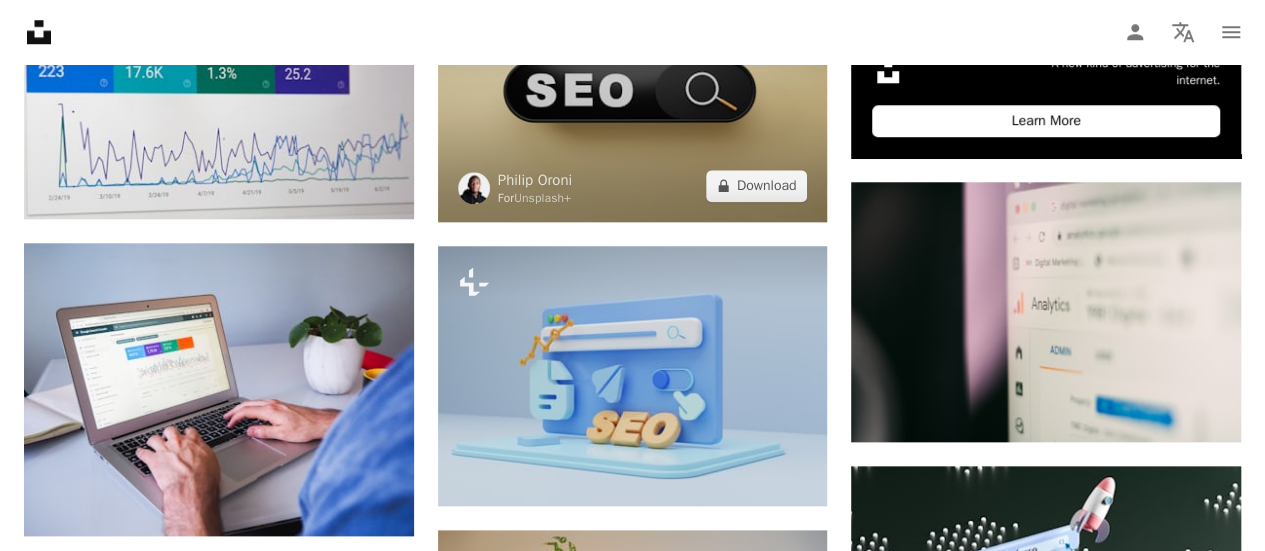 scroll, scrollTop: 1100, scrollLeft: 0, axis: vertical 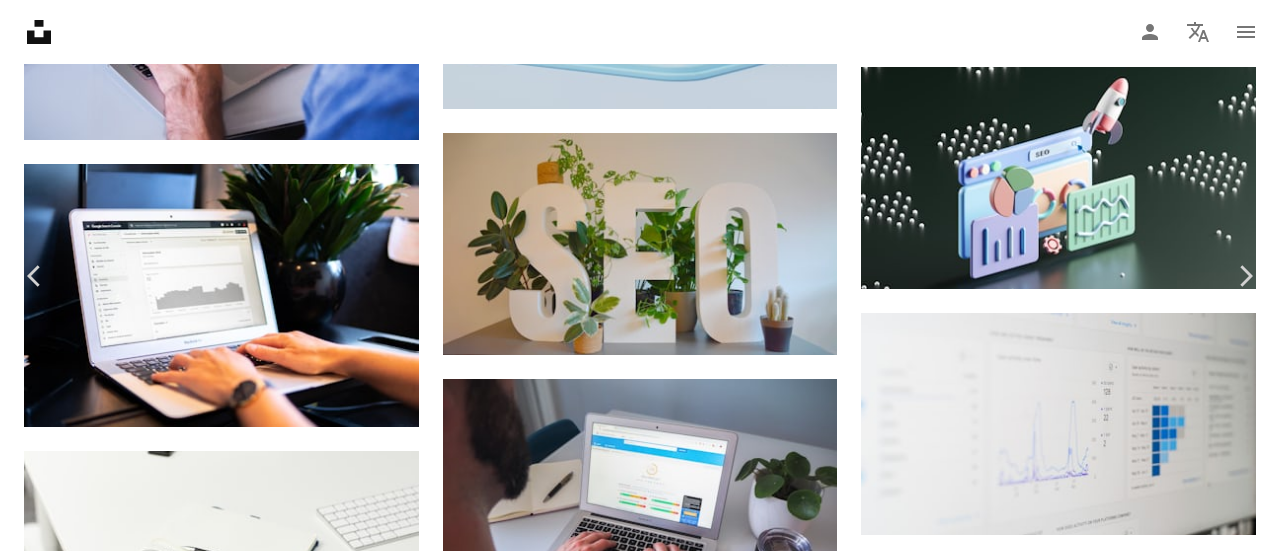 click on "A photo Photos   2.3k Pen Tool Illustrations   539 A stack of folders Collections   1.9k A group of people Users   5.6k A copyright icon © License Arrow down Aspect ratio Orientation Arrow down Unfold Sort by  Relevance Arrow down Filters Filters Seo Chevron right search engine optimization digital marketing marketing website google social media social media marketing search engine search web design google ads analytics Plus sign for Unsplash+ A heart A plus sign Resource Database For  Unsplash+ A lock   Download A heart A plus sign [FIRST] [LAST] - Hostreviews.co.uk Arrow pointing down A heart A plus sign [FIRST] [LAST] Arrow pointing down For" at bounding box center (640, 9870) 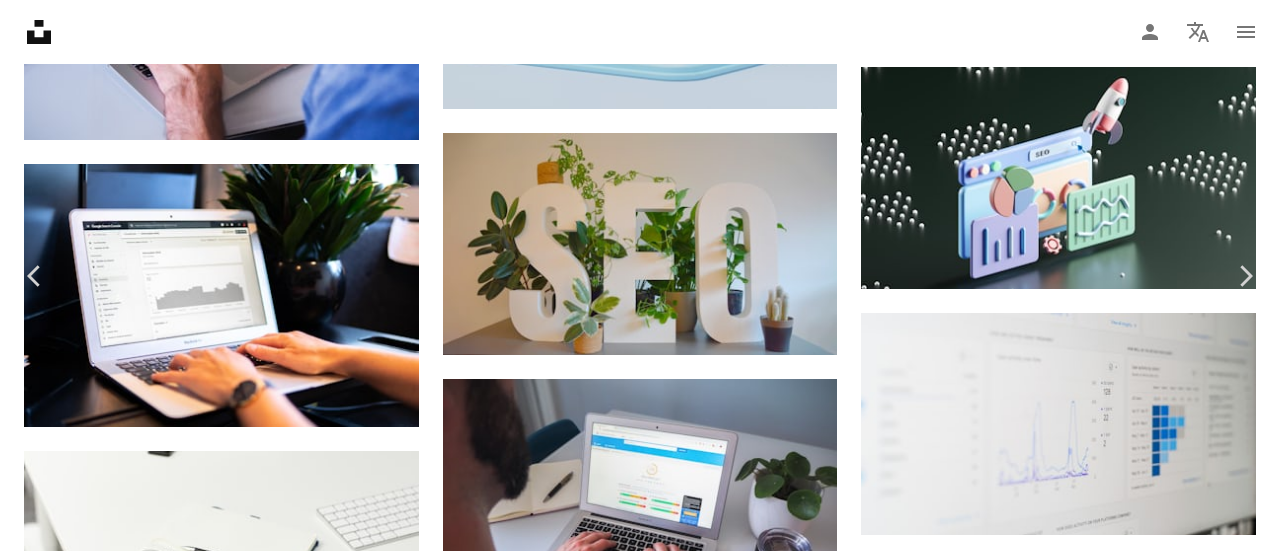 scroll, scrollTop: 3384, scrollLeft: 0, axis: vertical 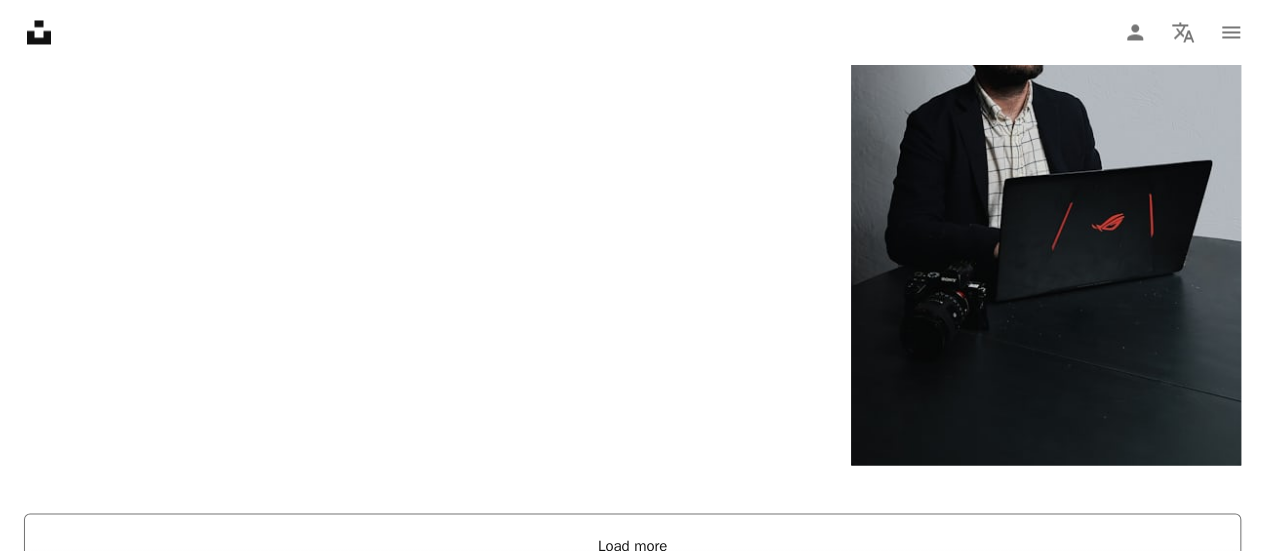 click on "Load more" at bounding box center (632, 545) 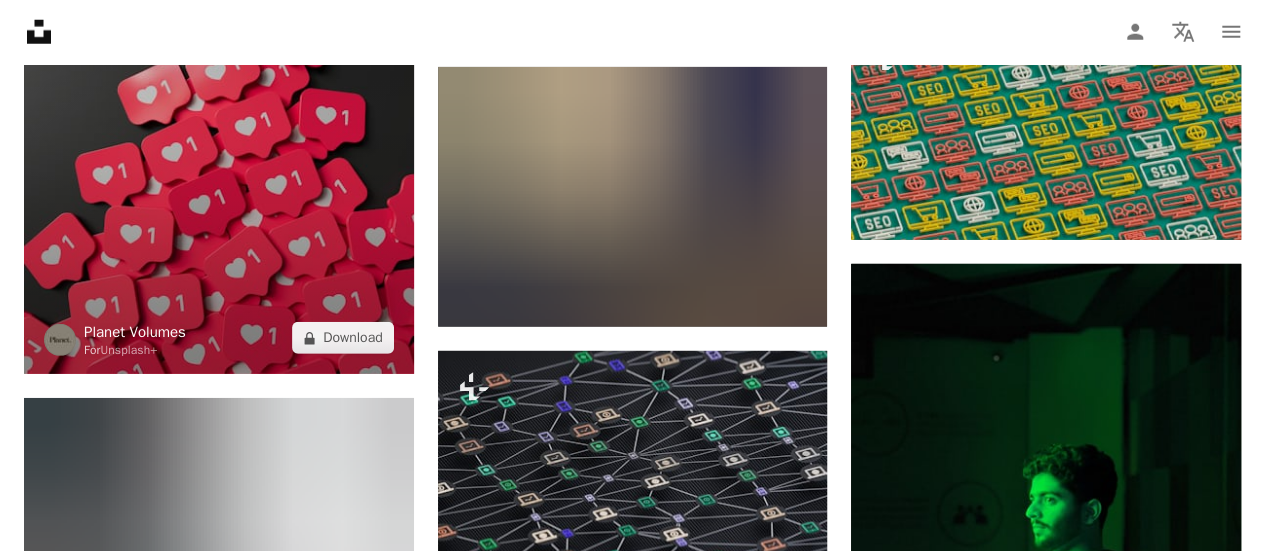 scroll, scrollTop: 21560, scrollLeft: 0, axis: vertical 